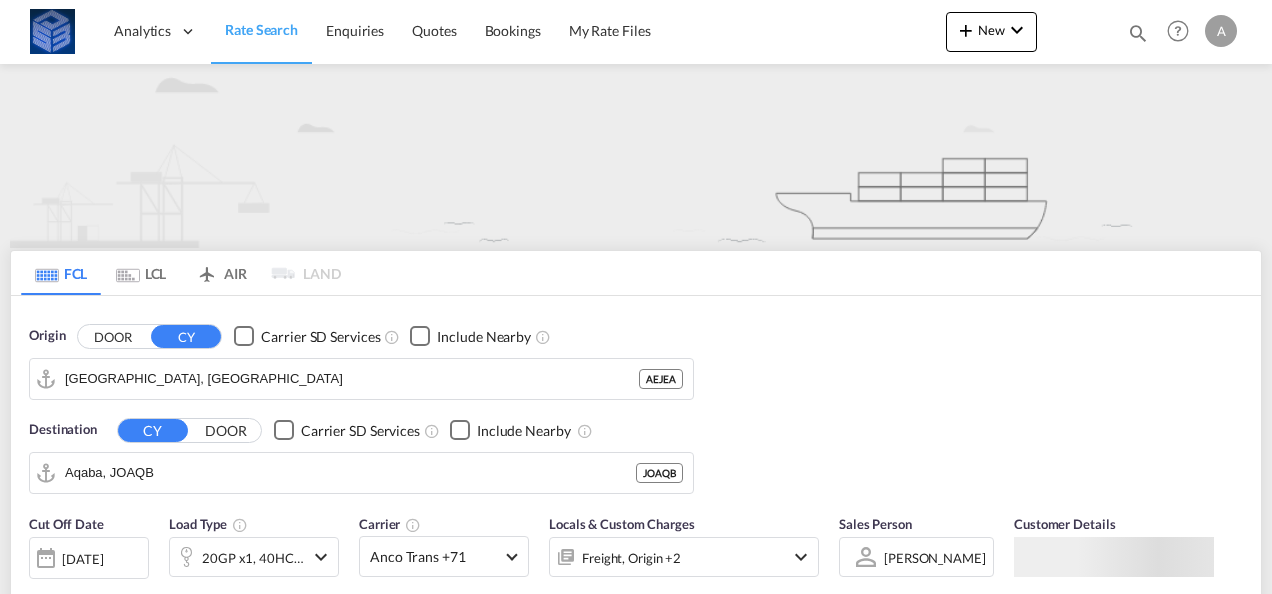 scroll, scrollTop: 0, scrollLeft: 0, axis: both 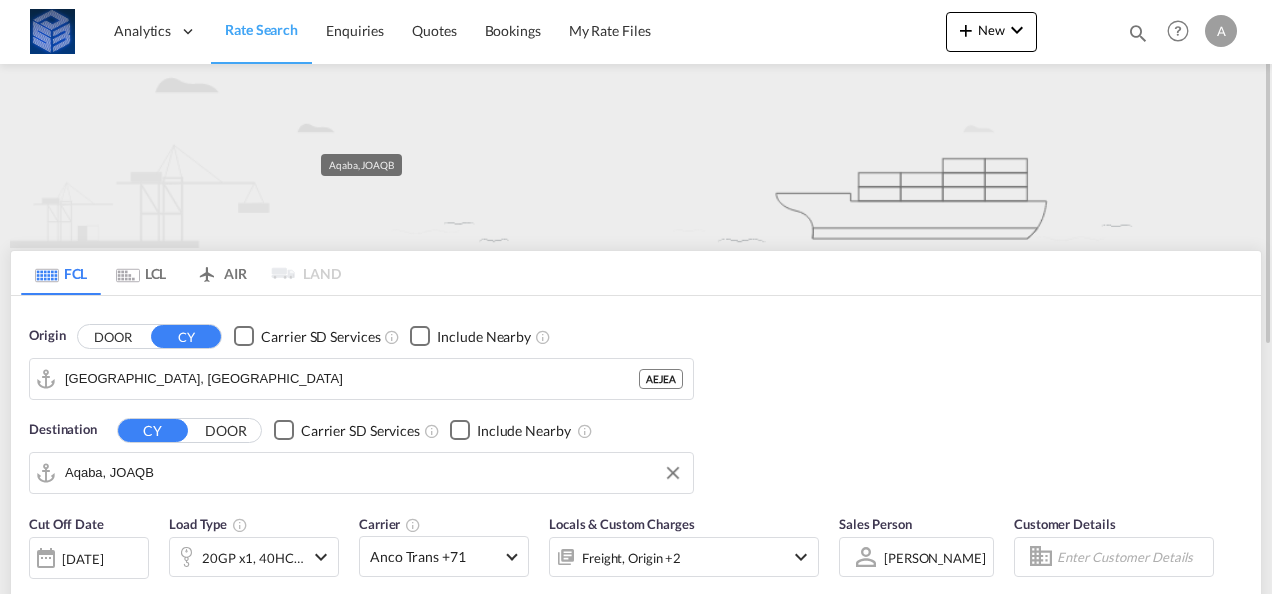 click on "Aqaba, JOAQB" at bounding box center (374, 473) 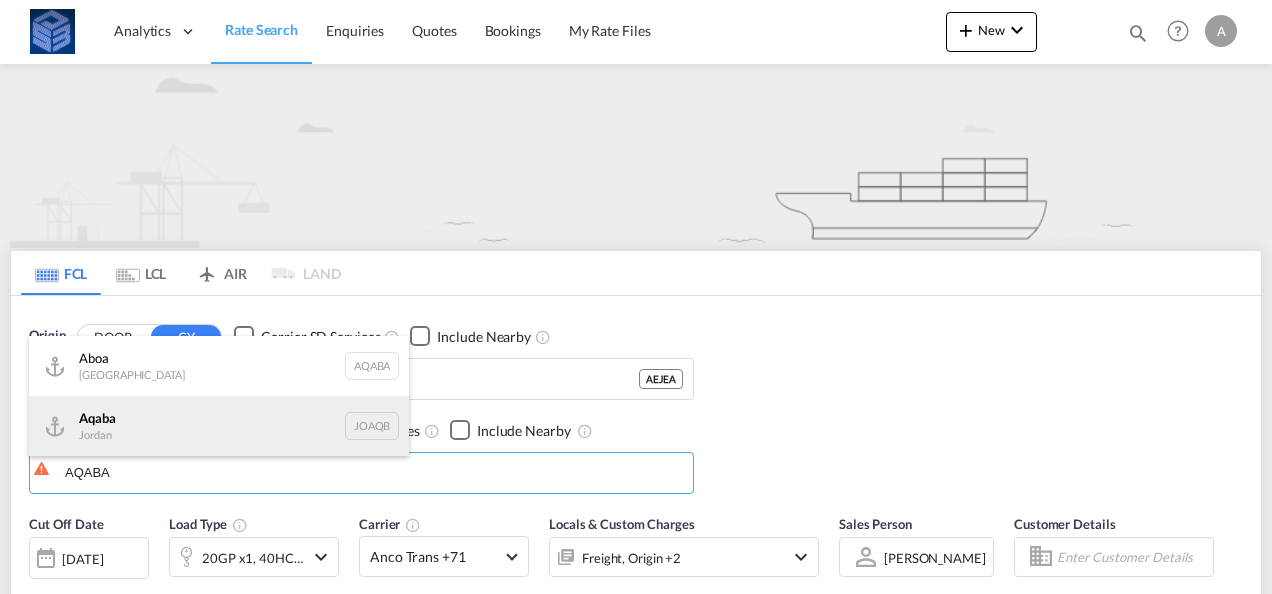 click on "Aqaba
Jordan
JOAQB" at bounding box center (219, 426) 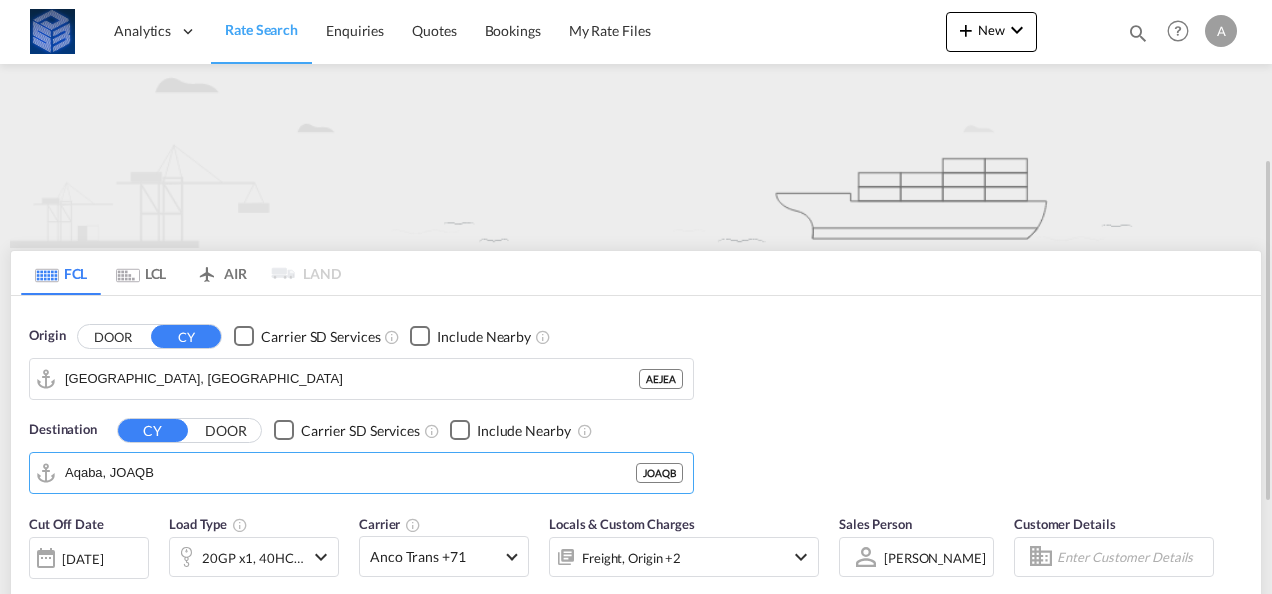 scroll, scrollTop: 100, scrollLeft: 0, axis: vertical 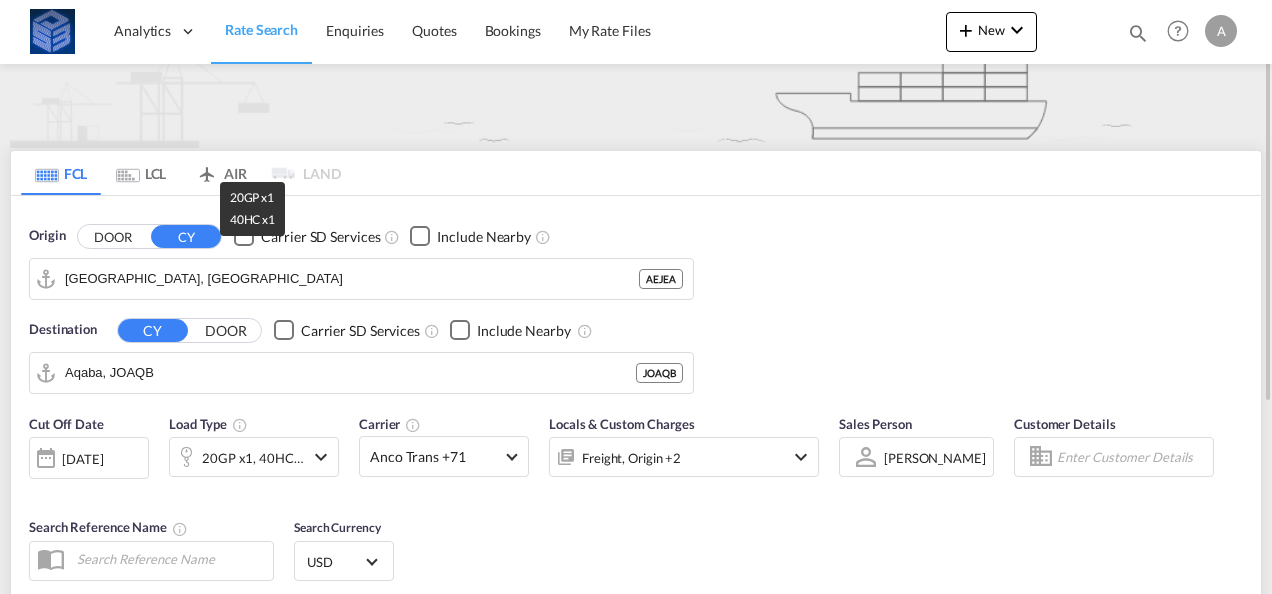 click on "20GP x1,  40HC x1" at bounding box center (253, 458) 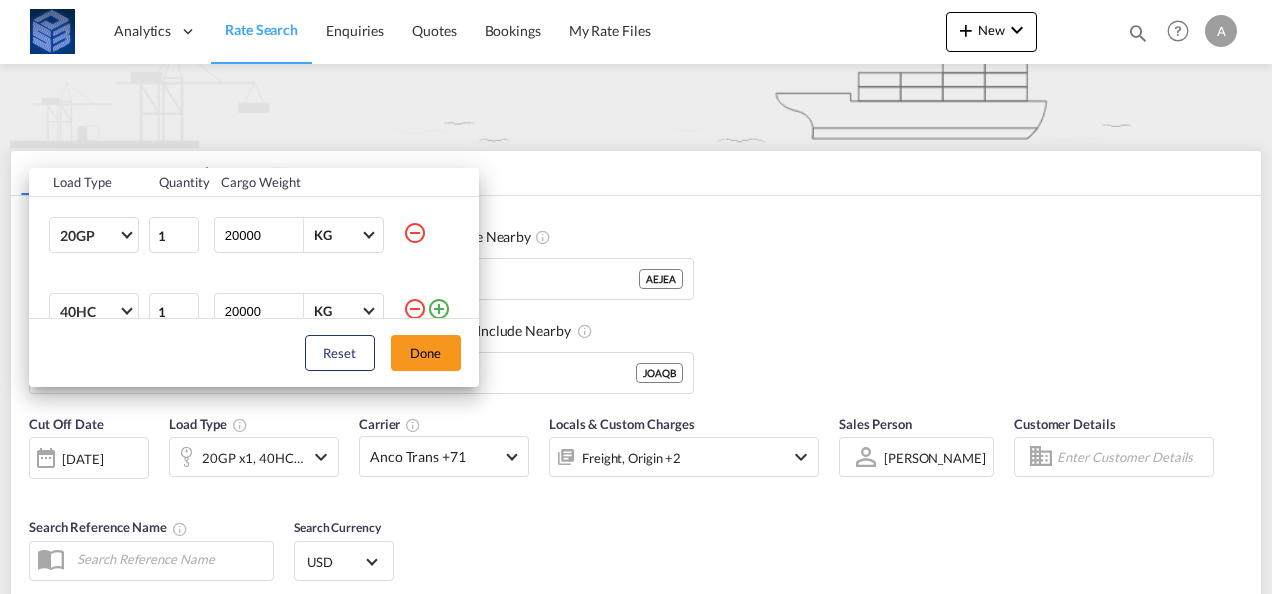 click at bounding box center (415, 309) 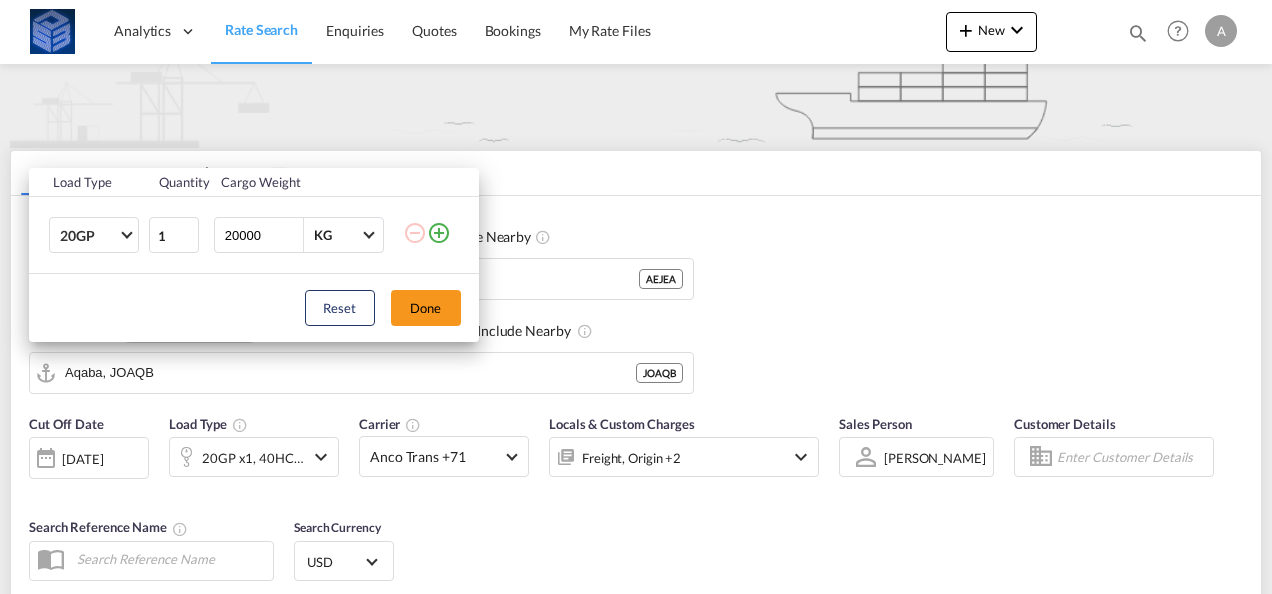 click on "Load Type
Quantity Cargo Weight
20GP
20GP
40GP
40HC
45HC
20RE
40RE
40HR
20OT
40OT
20FR
40FR
40NR
20NR
45S
20TK
40TK
OTHR
53HC
20HC
20FX
1 20000 KG KG
Load type addition is restricted to 4 Reset Done" at bounding box center (636, 297) 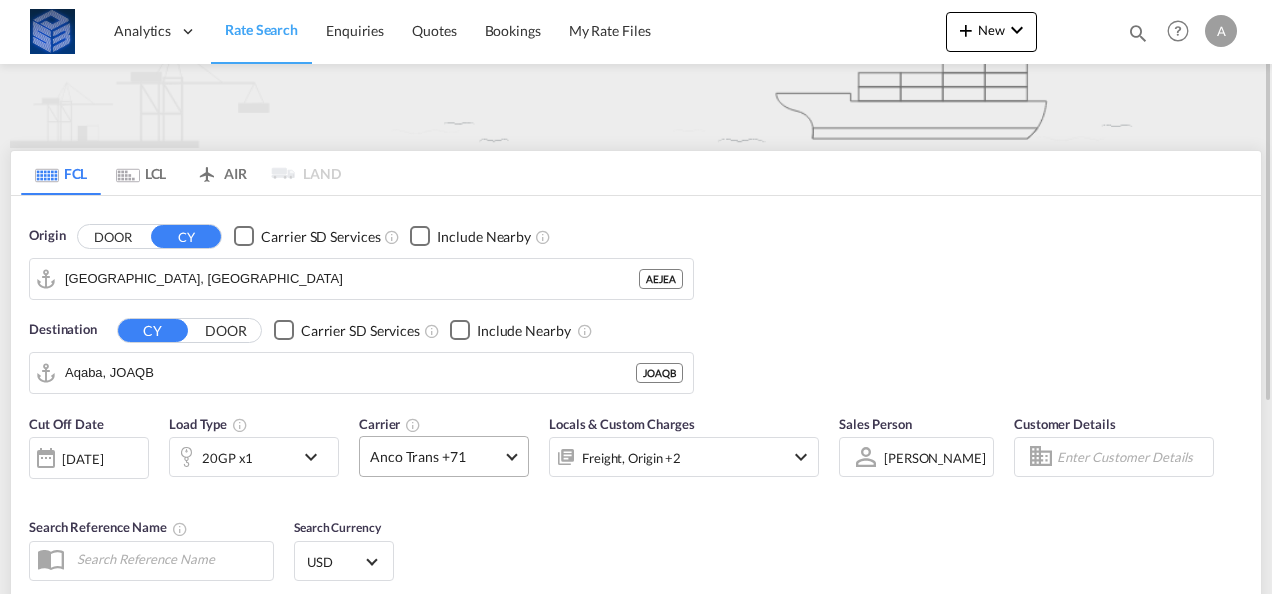 click on "Anco Trans +71" at bounding box center (435, 457) 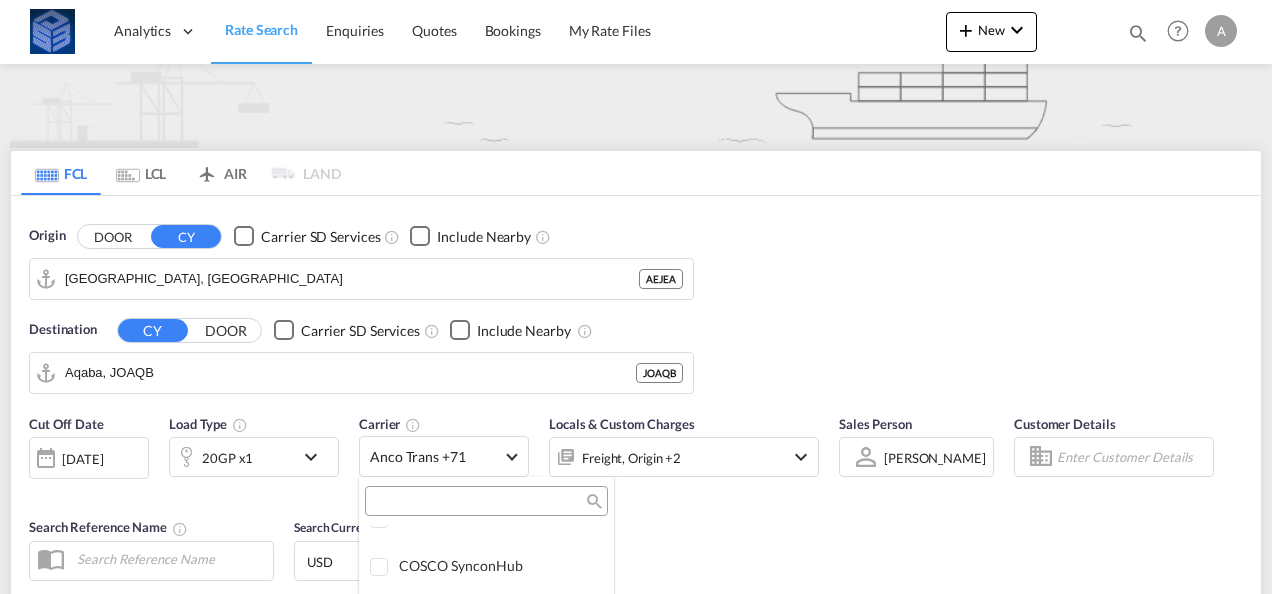 scroll, scrollTop: 0, scrollLeft: 0, axis: both 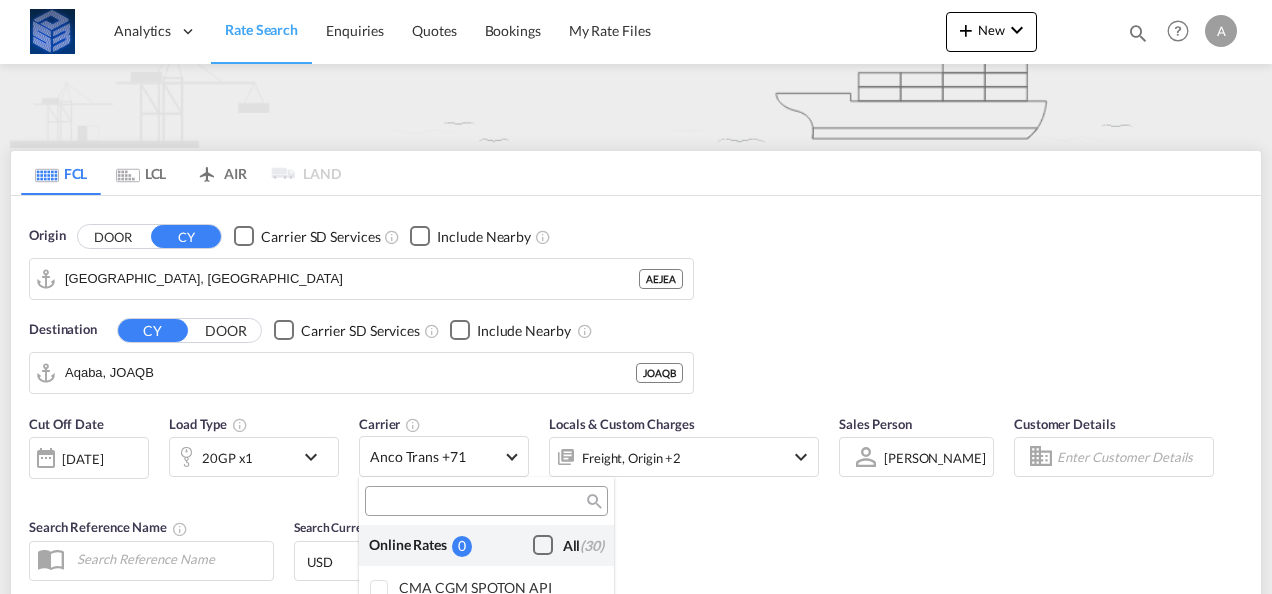 click at bounding box center (543, 545) 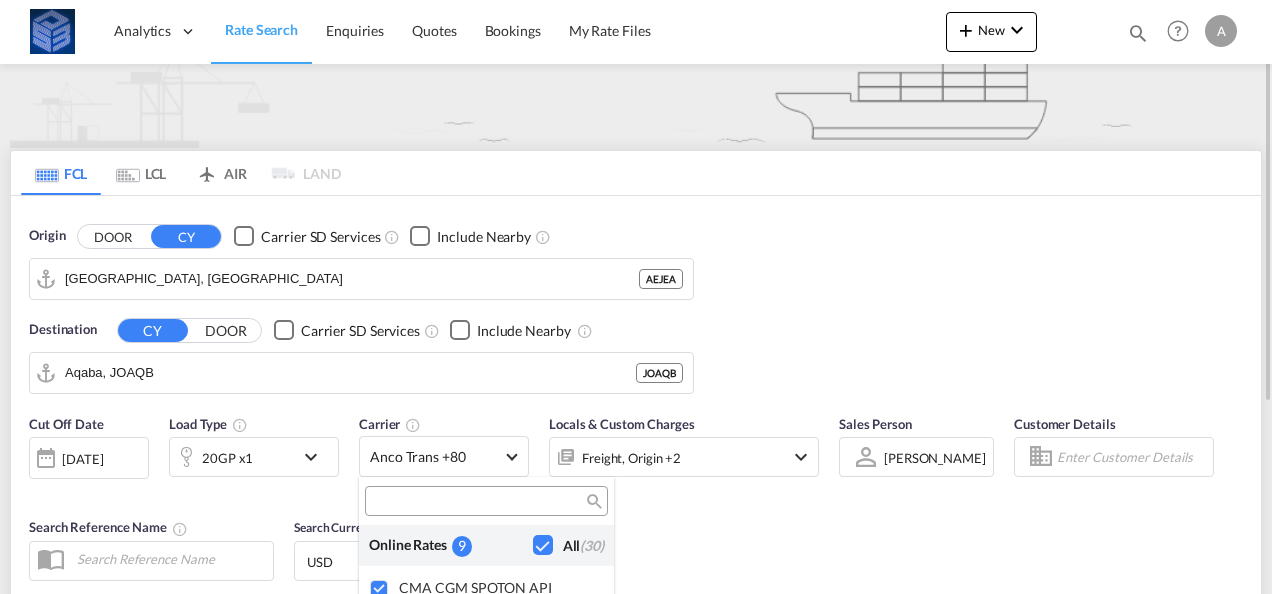 click at bounding box center (636, 297) 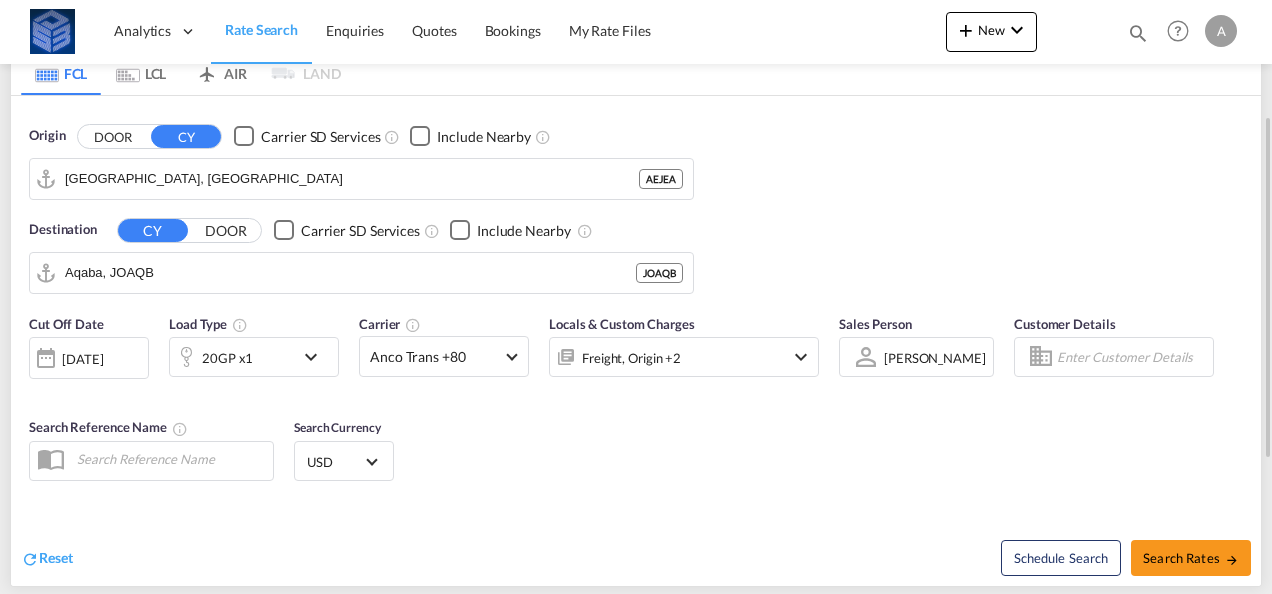 scroll, scrollTop: 300, scrollLeft: 0, axis: vertical 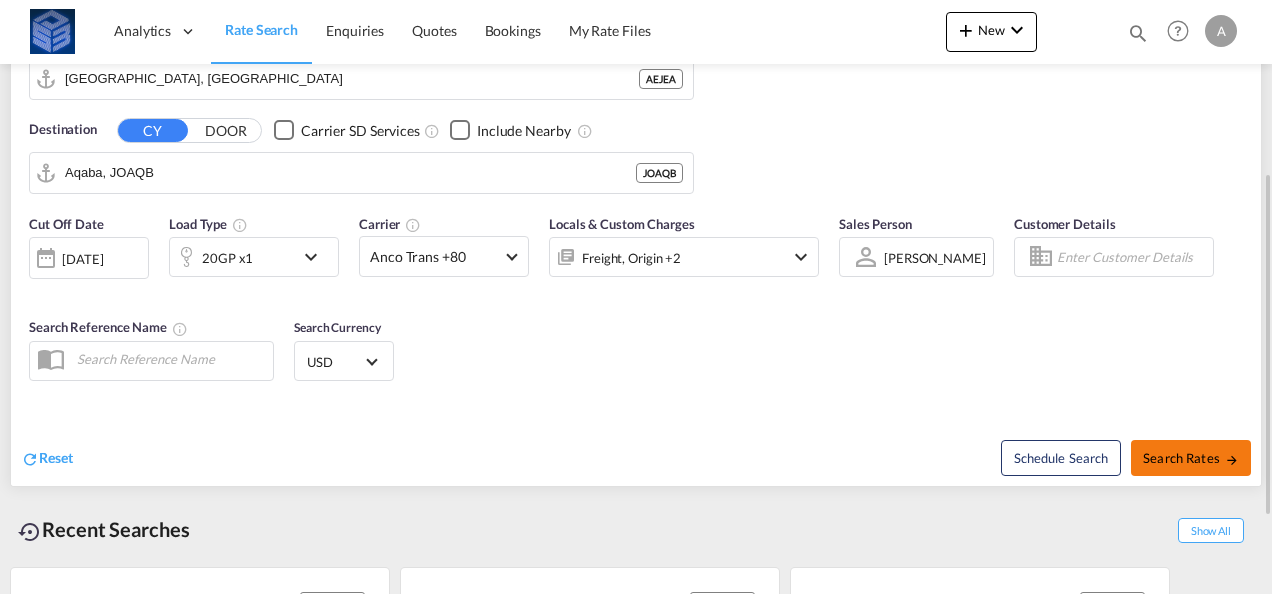click on "Search Rates" at bounding box center [1191, 458] 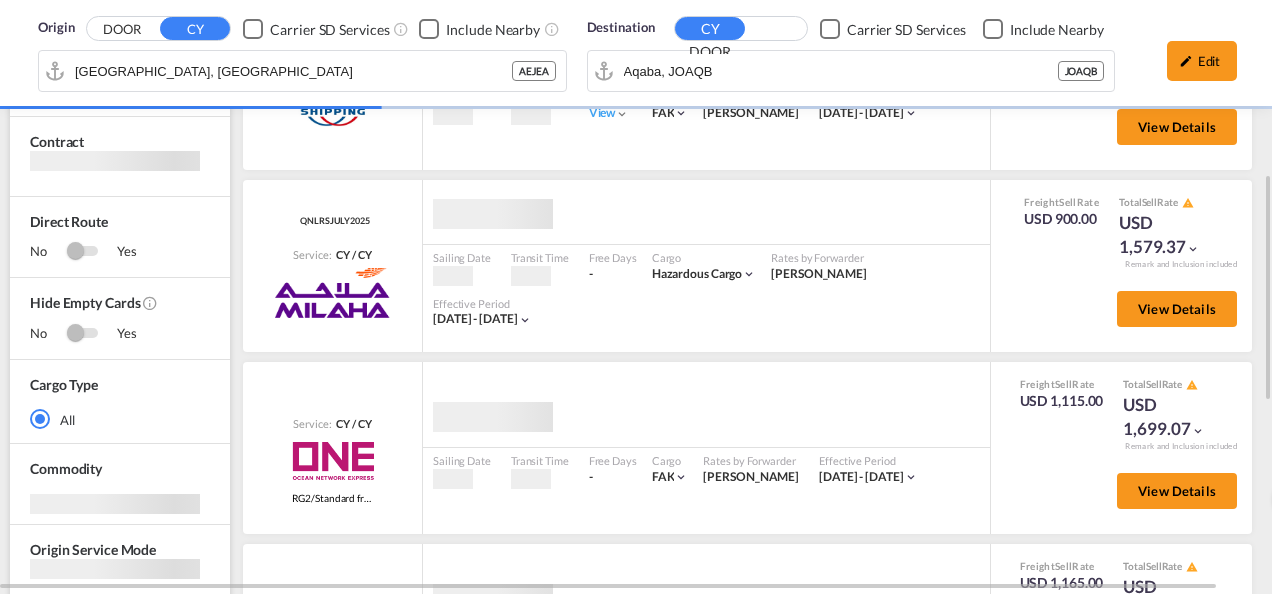 scroll, scrollTop: 0, scrollLeft: 0, axis: both 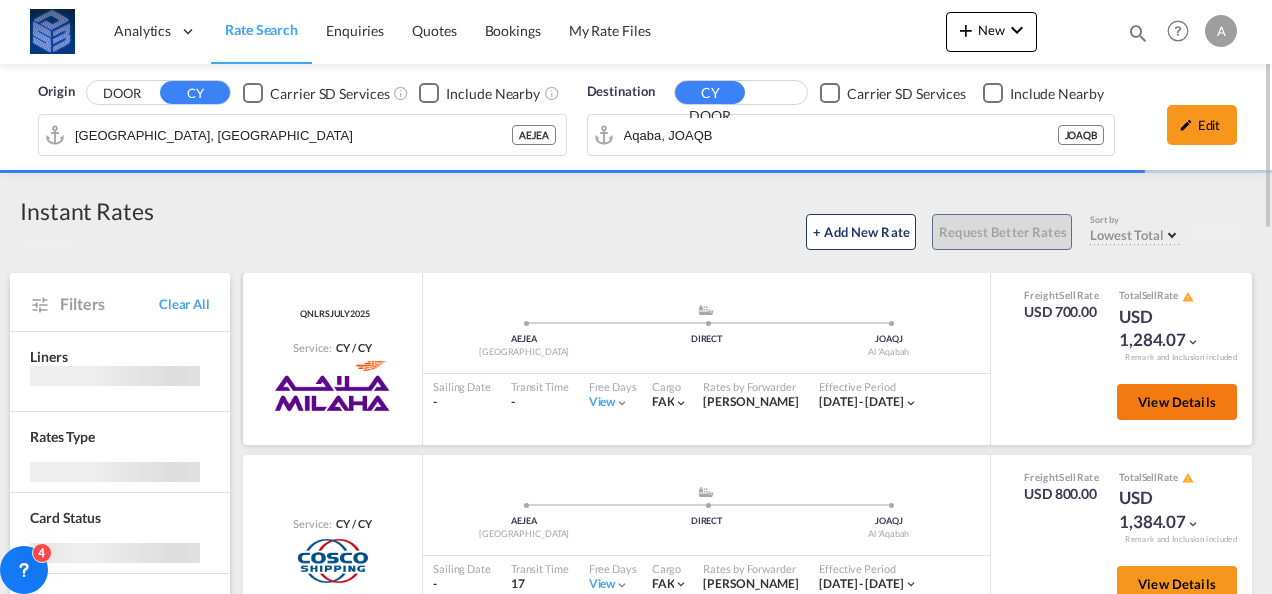 click on "View Details" at bounding box center [1177, 402] 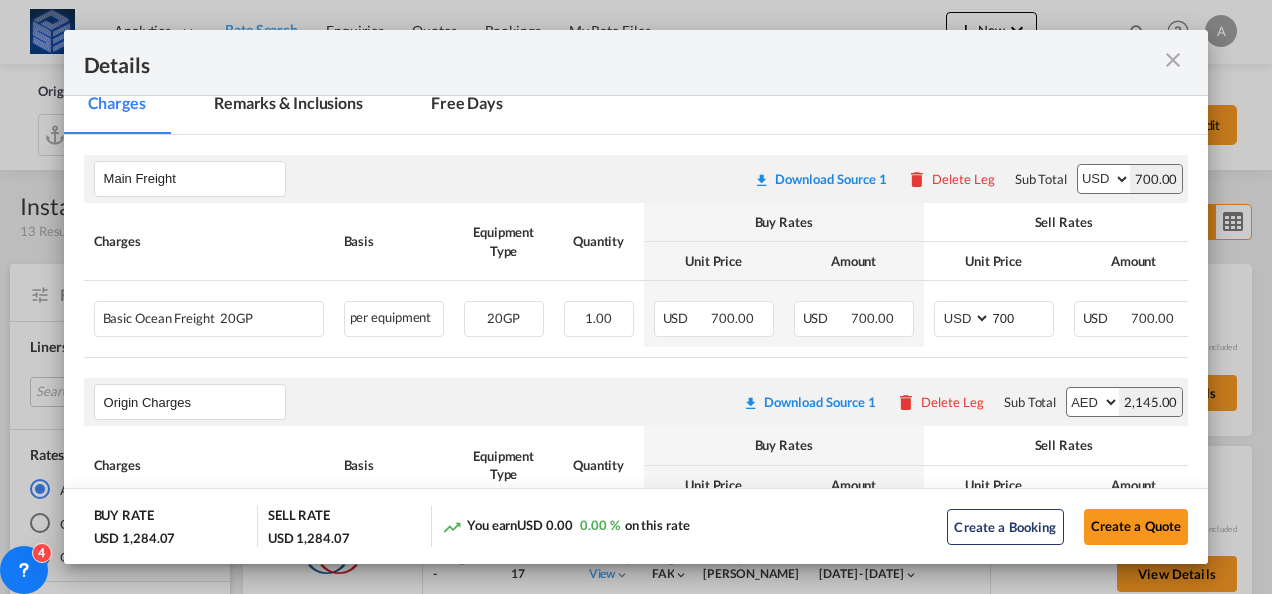 scroll, scrollTop: 260, scrollLeft: 0, axis: vertical 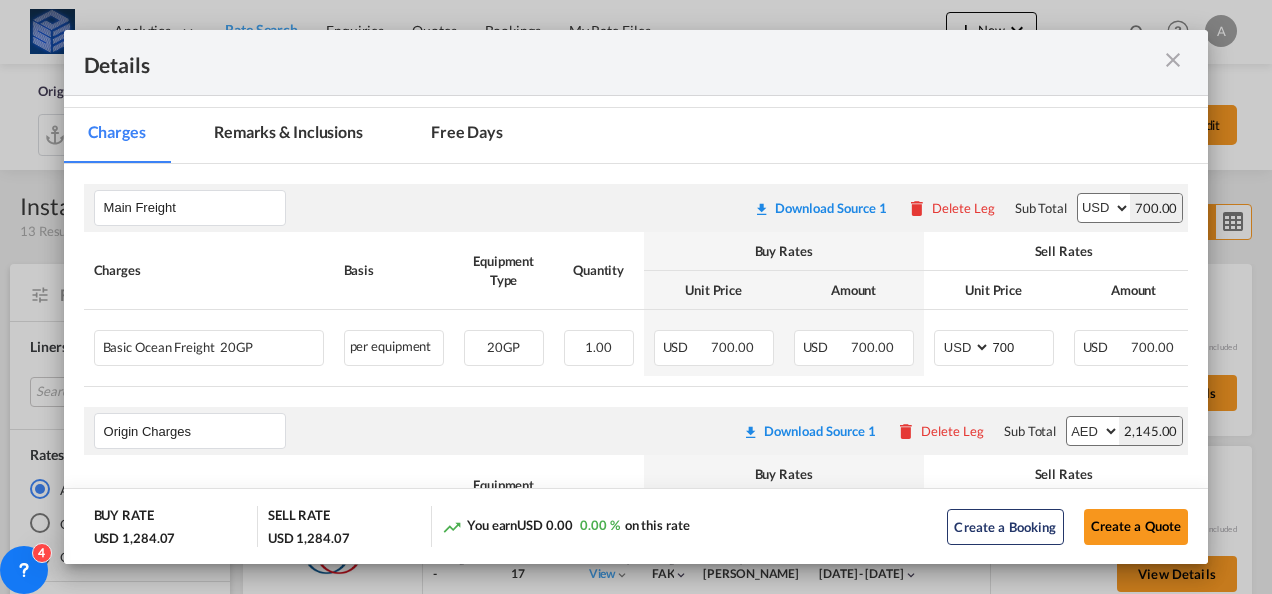 click at bounding box center [1173, 60] 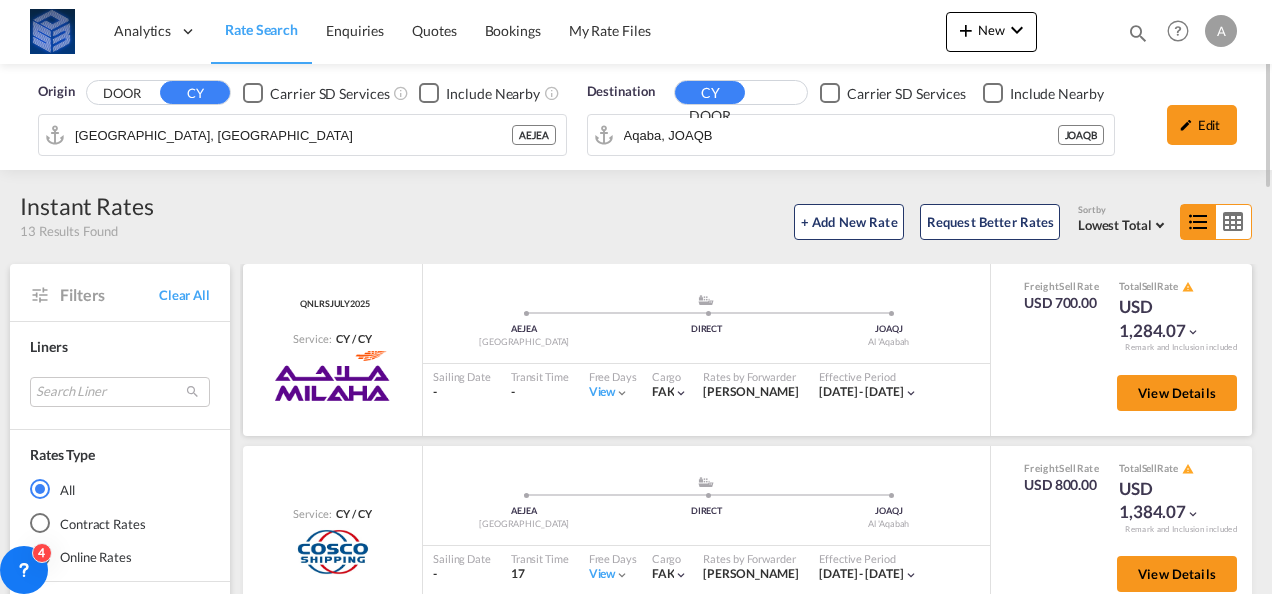 click on "View" at bounding box center [609, 392] 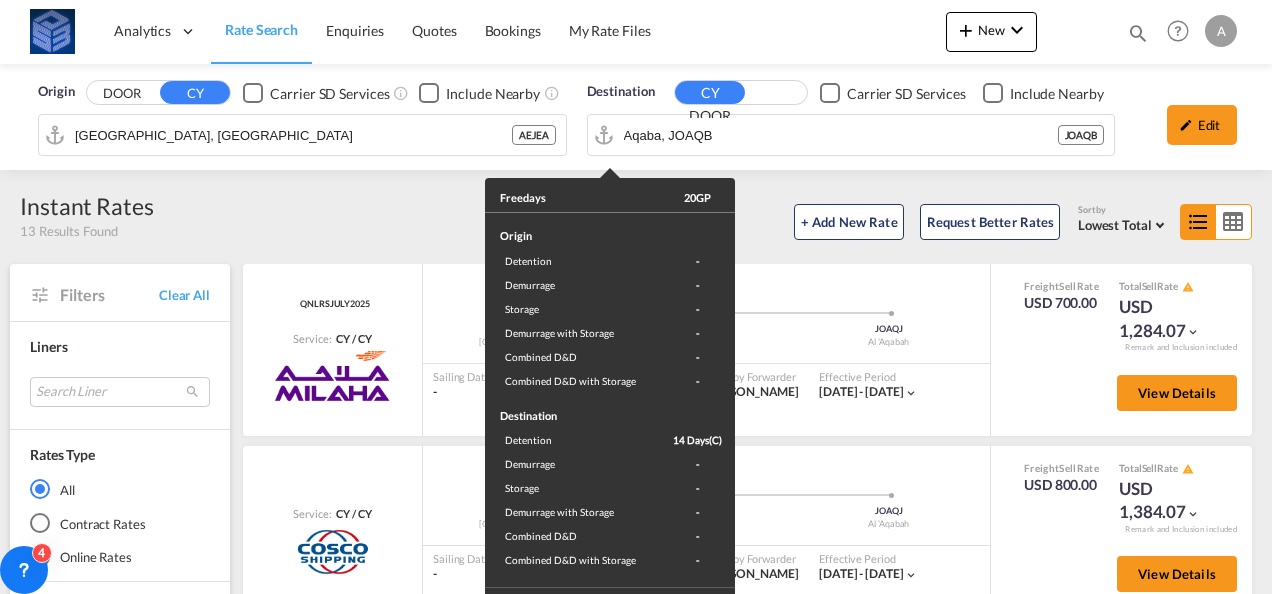 click on "Freedays 20GP Origin Detention - Demurrage - Storage - Demurrage with Storage - Combined D&D - Combined D&D  with Storage - Destination Detention
14 Days(C)
Demurrage - Storage - Demurrage with Storage - Combined D&D - Combined D&D  with Storage -
Note: B - Business Days, C - Calendar Days" at bounding box center [636, 297] 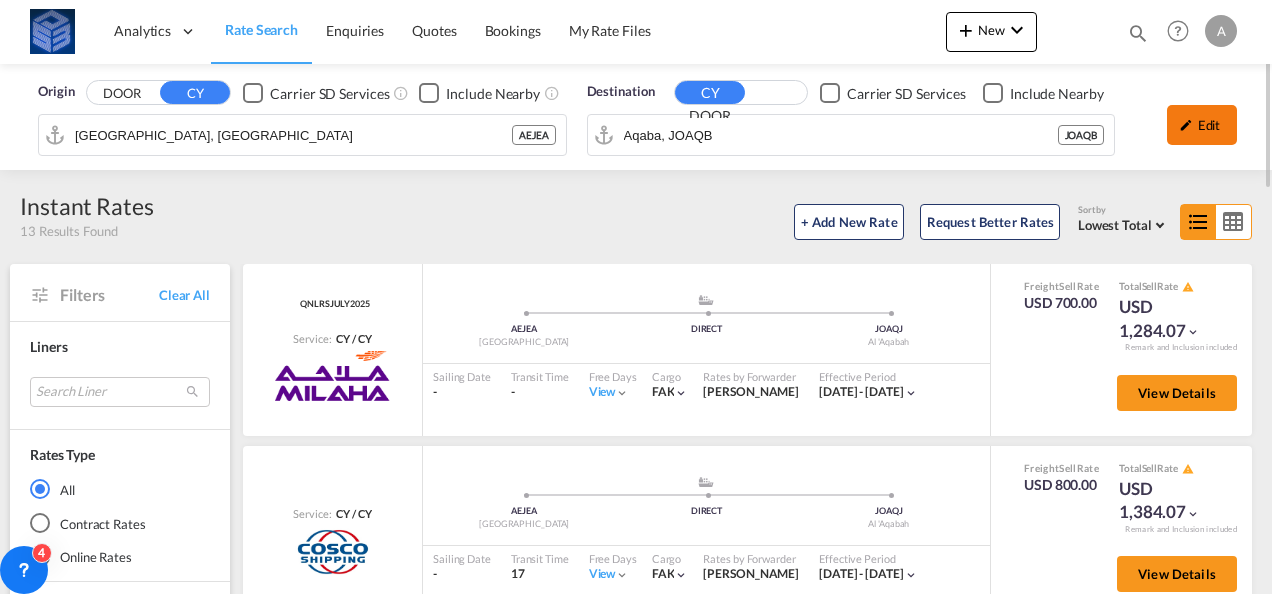 click on "Edit" at bounding box center (1202, 125) 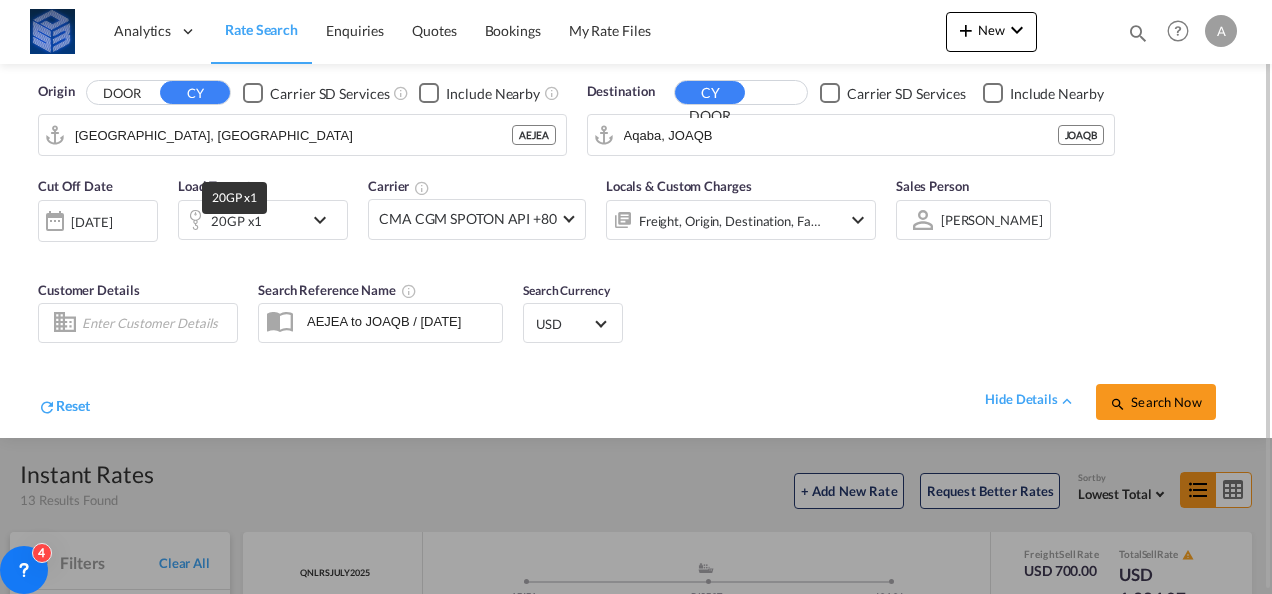 click on "20GP x1" at bounding box center (236, 221) 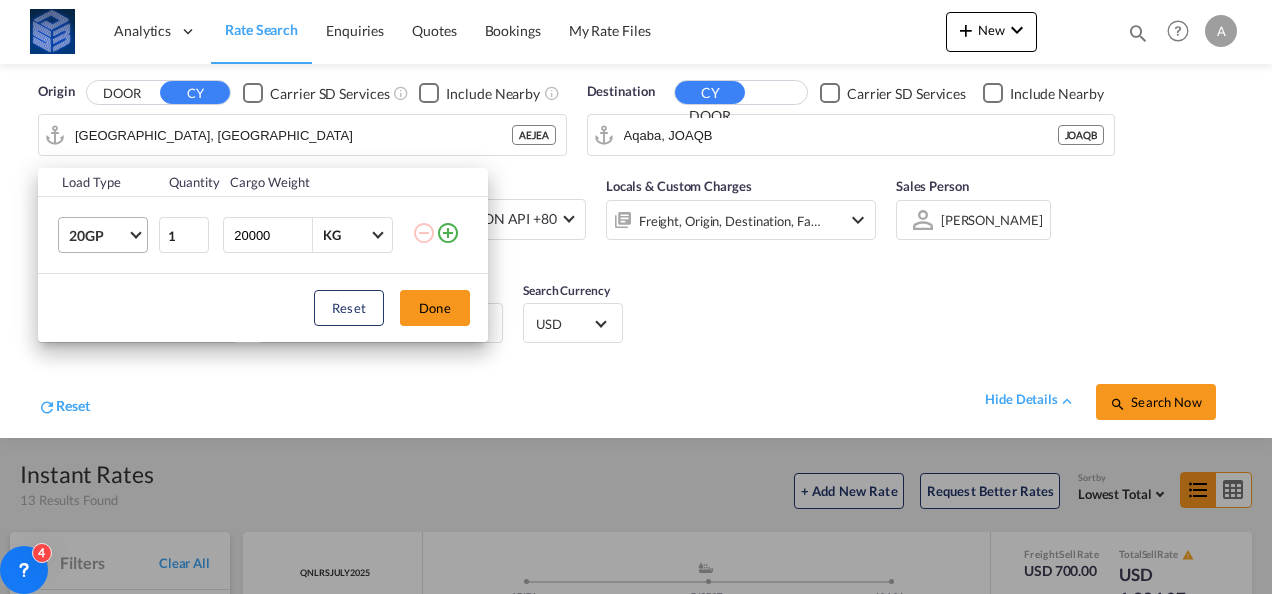 click on "20GP" at bounding box center (98, 236) 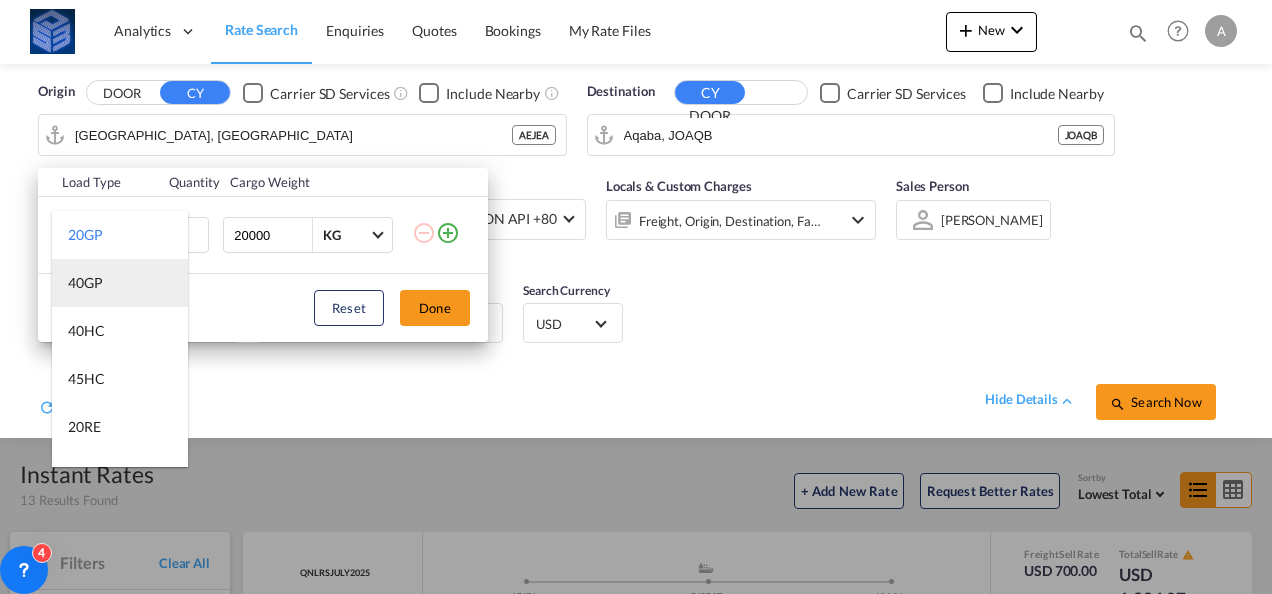 click on "40GP" at bounding box center [120, 283] 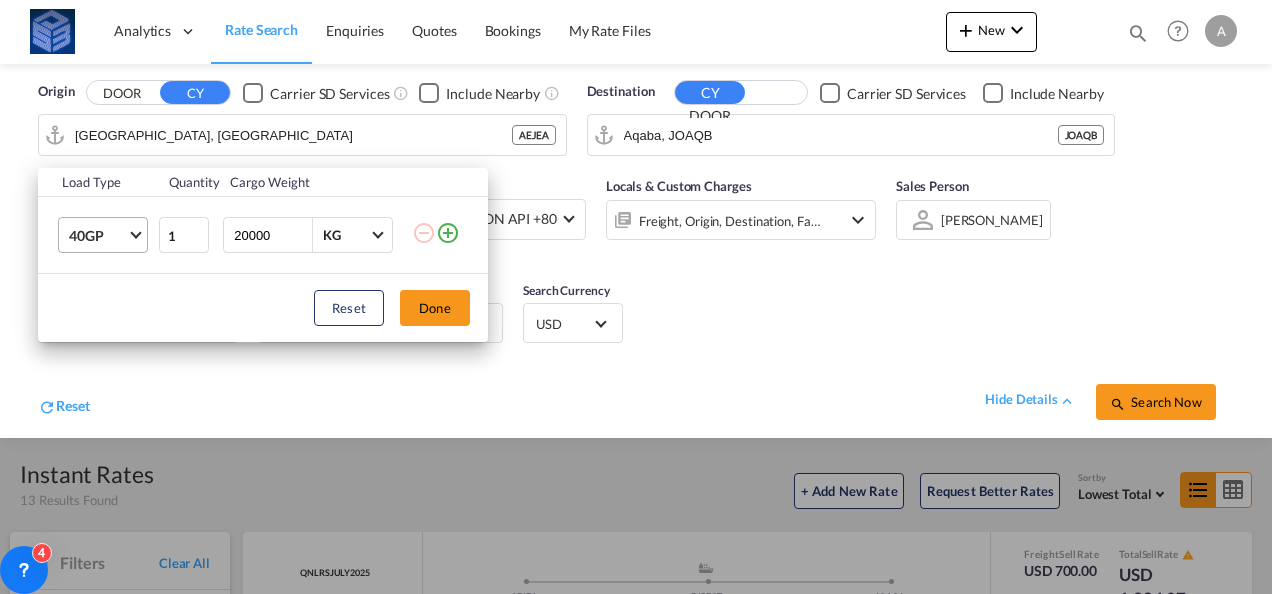 click on "40GP" at bounding box center (98, 236) 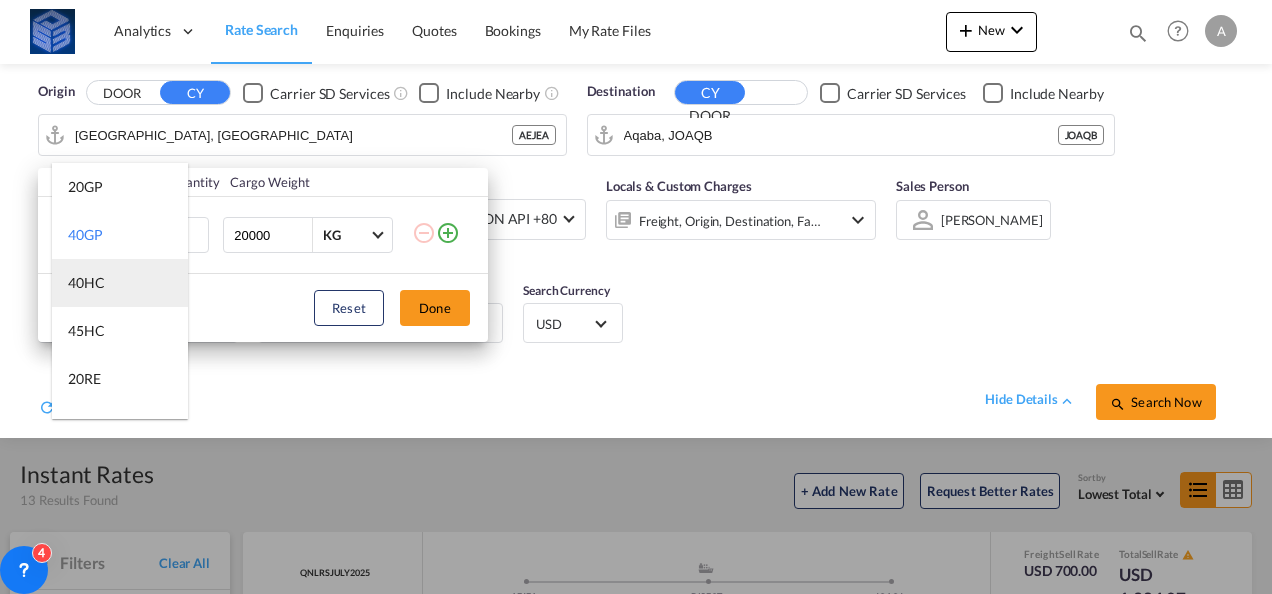 click on "40HC" at bounding box center [120, 283] 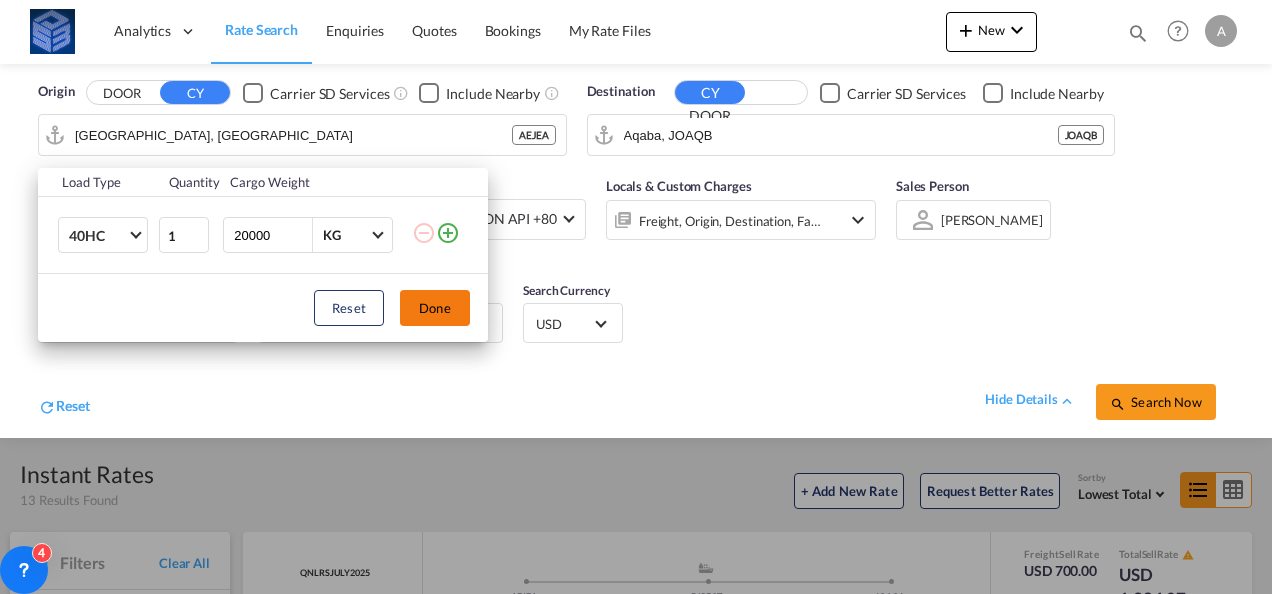 click on "Done" at bounding box center (435, 308) 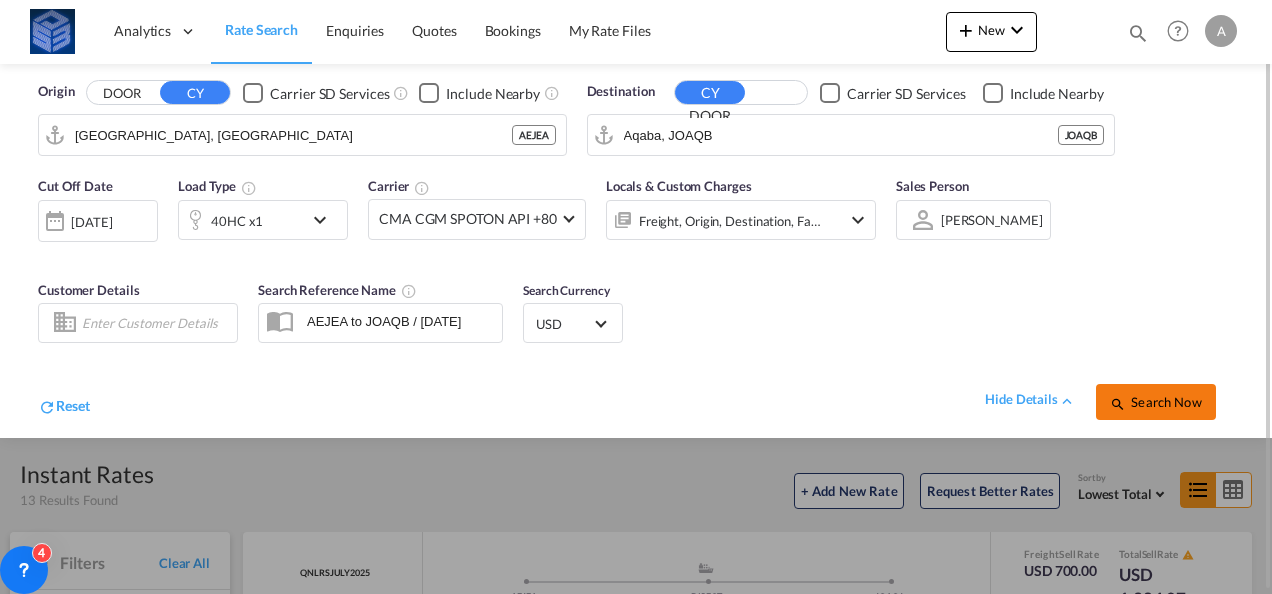 click on "Search Now" at bounding box center [1155, 402] 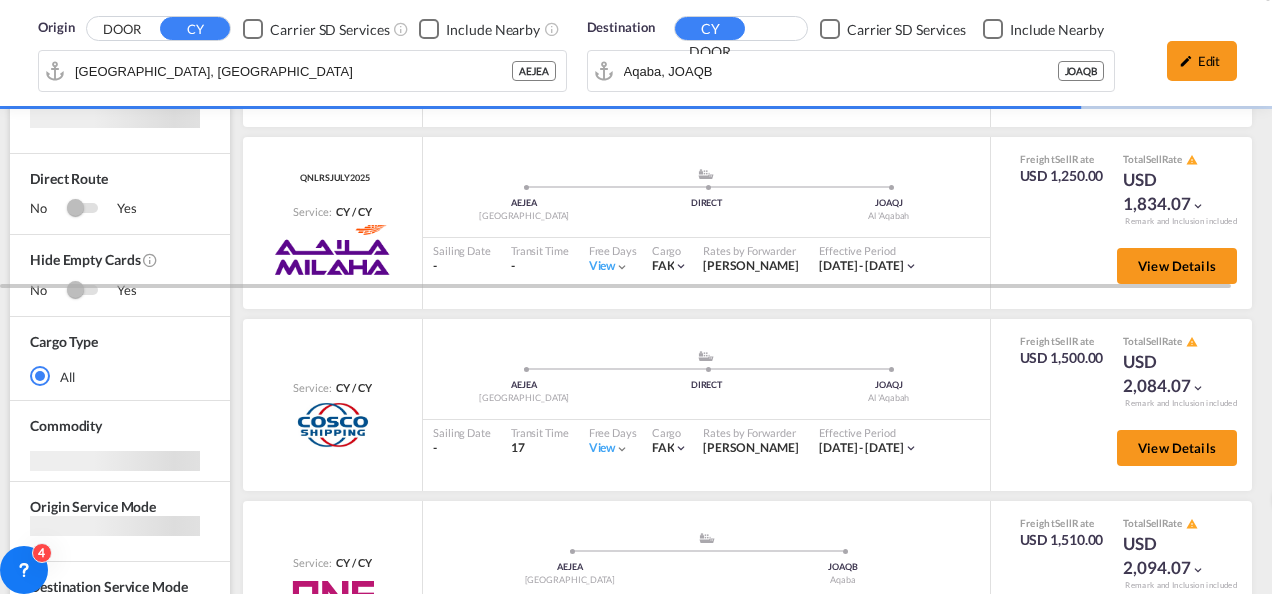 scroll, scrollTop: 0, scrollLeft: 0, axis: both 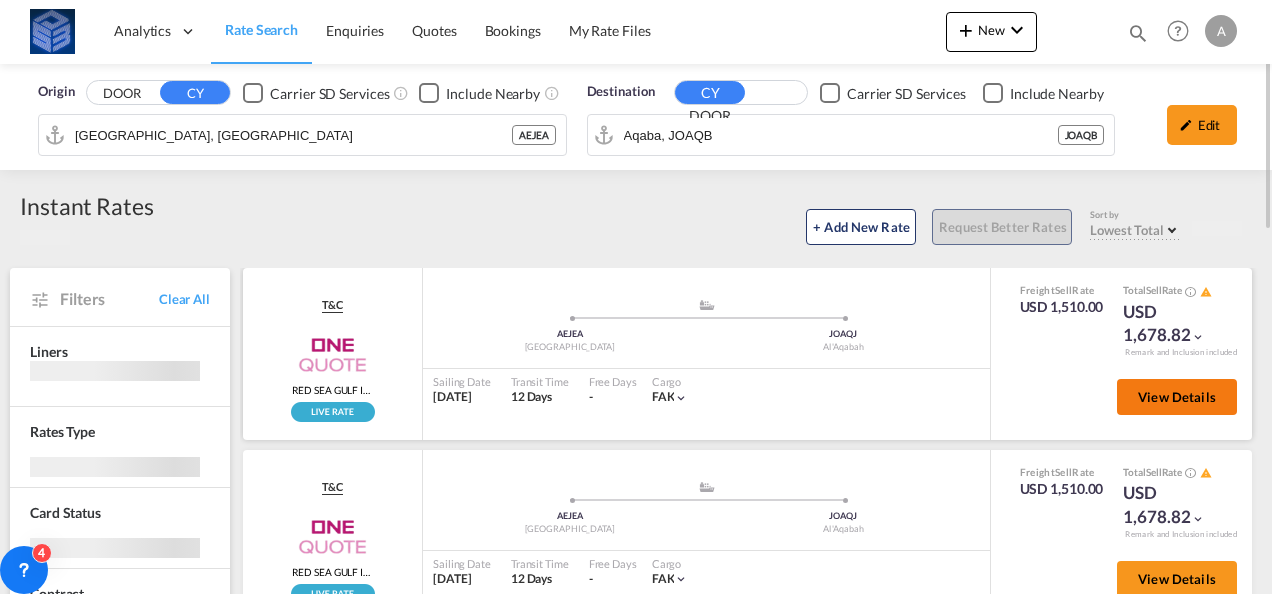 click on "View Details" at bounding box center (1177, 397) 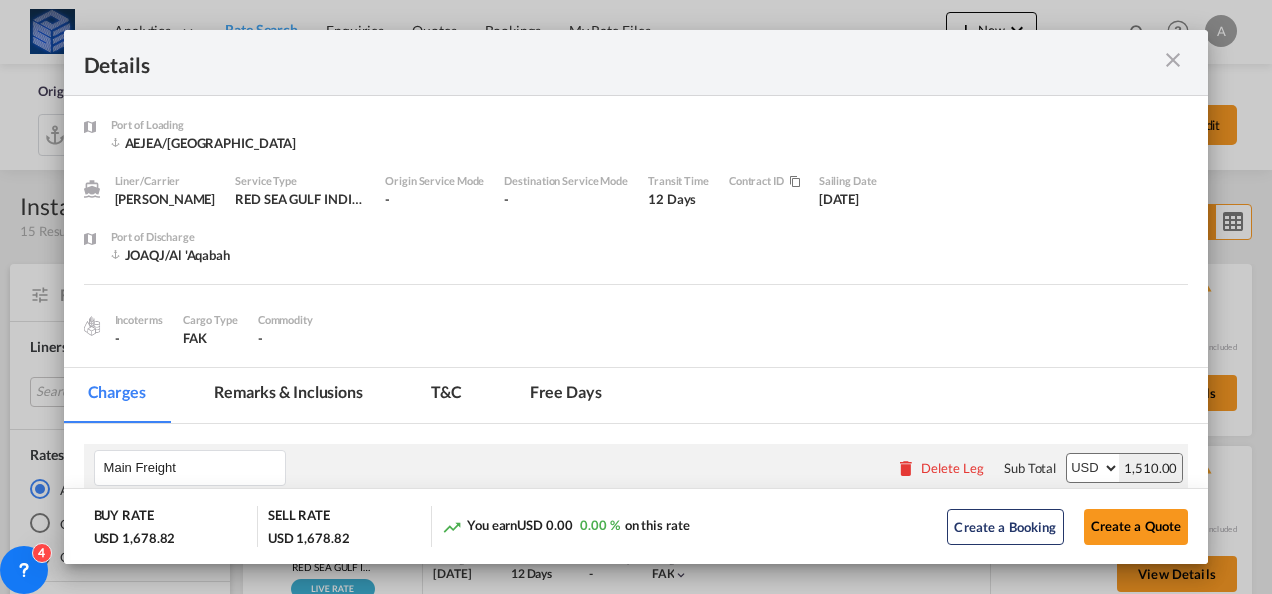 scroll, scrollTop: 3, scrollLeft: 0, axis: vertical 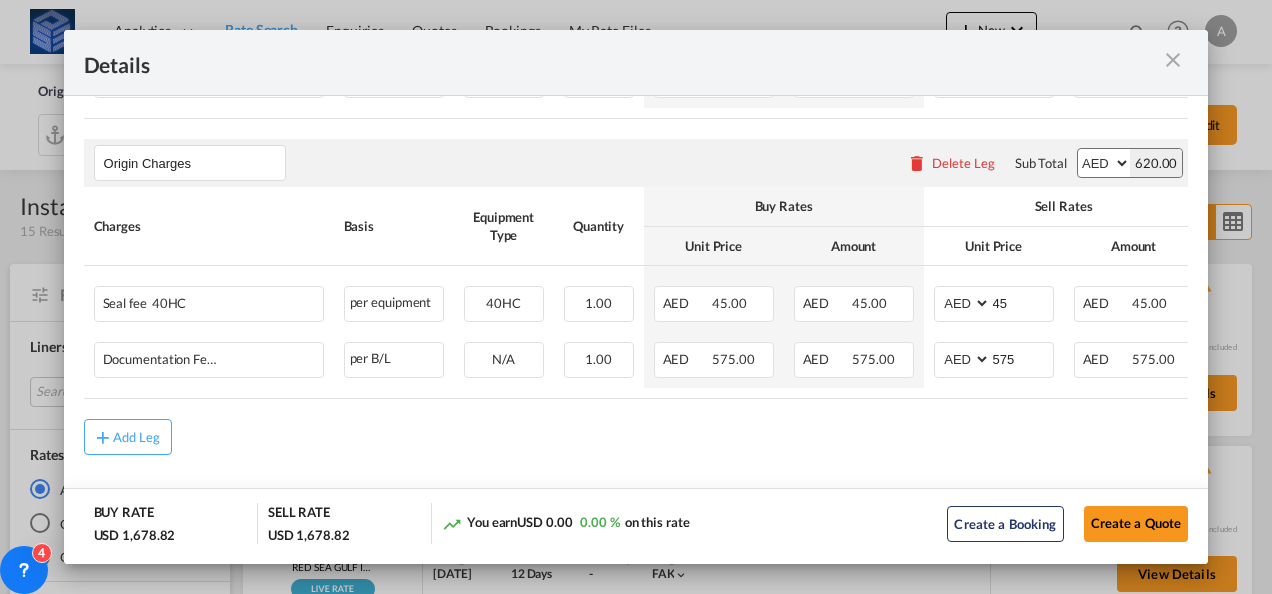 click at bounding box center (1173, 60) 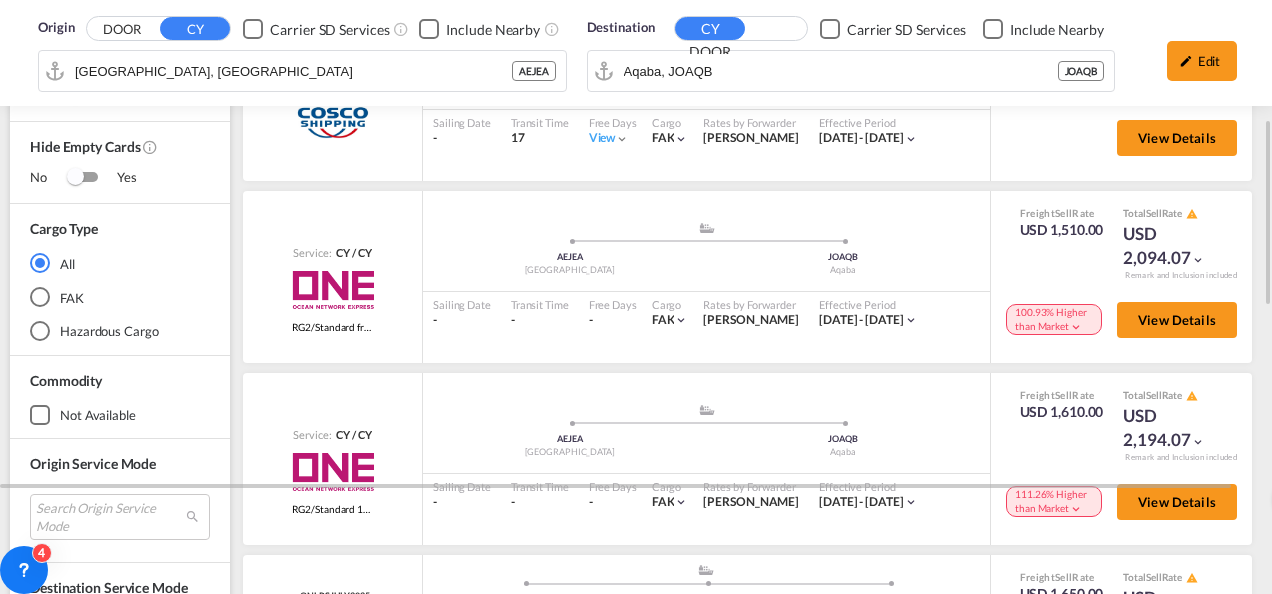 scroll, scrollTop: 600, scrollLeft: 0, axis: vertical 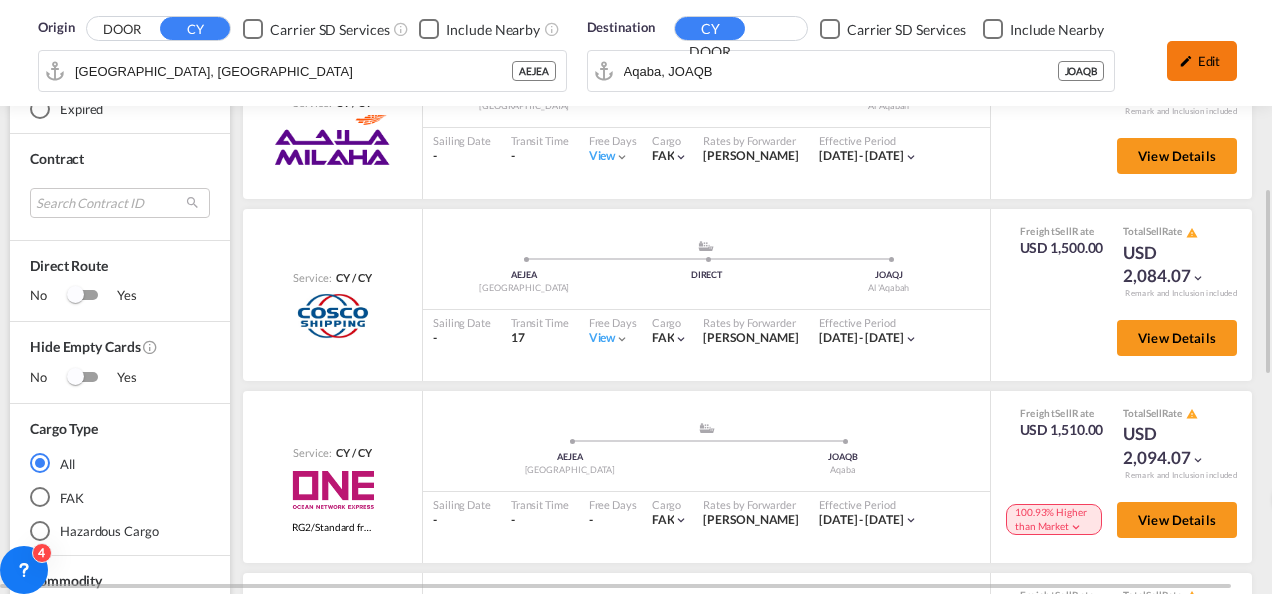 click on "Edit" at bounding box center (1202, 61) 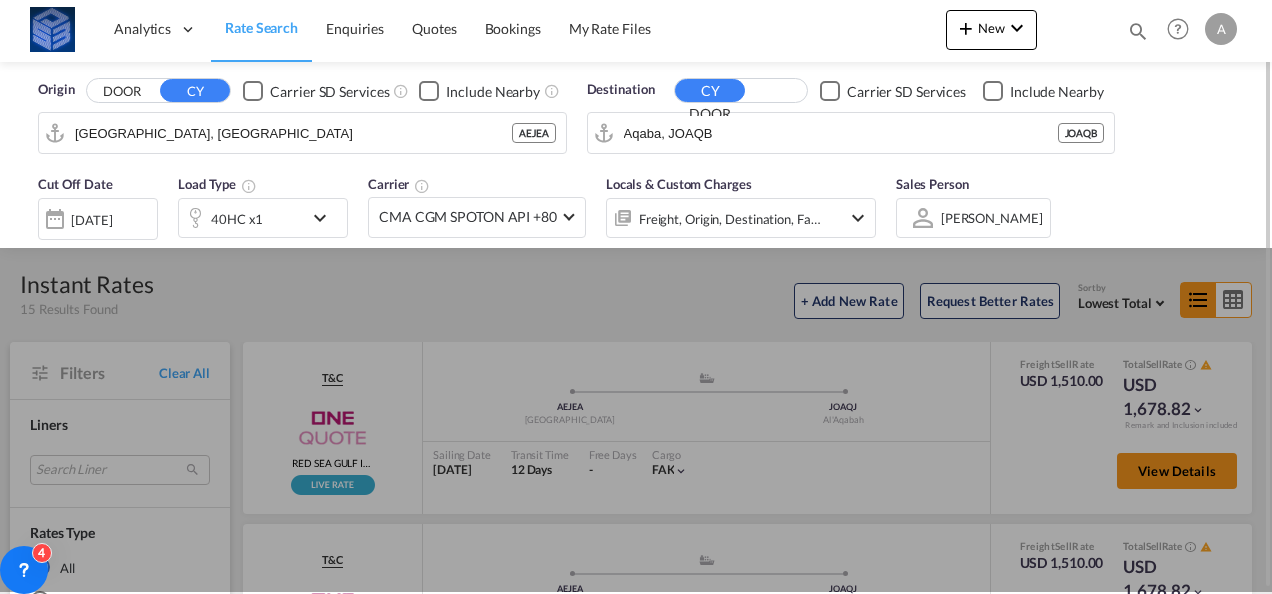 scroll, scrollTop: 0, scrollLeft: 0, axis: both 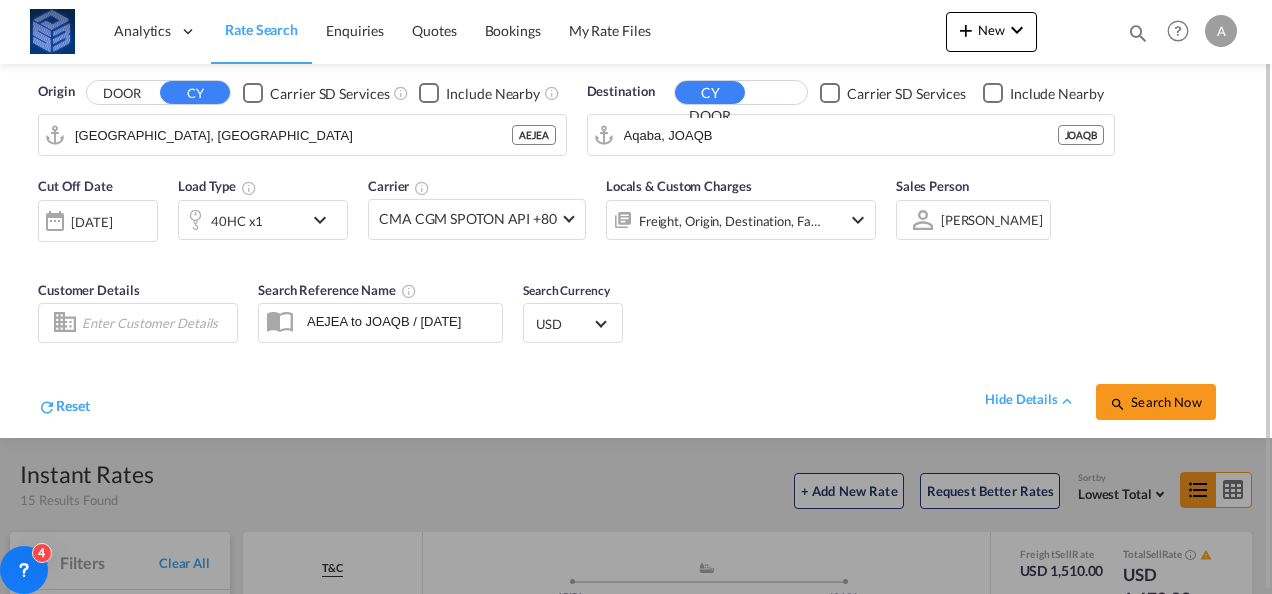 click on "40HC x1" at bounding box center [241, 220] 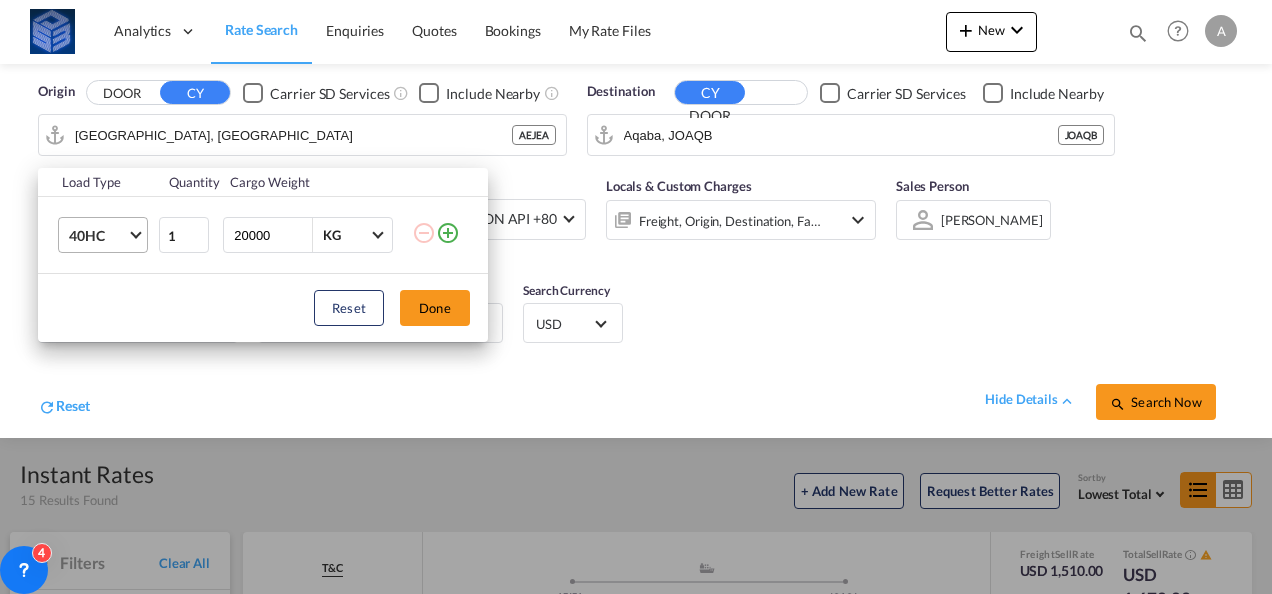 click on "40HC" at bounding box center (107, 235) 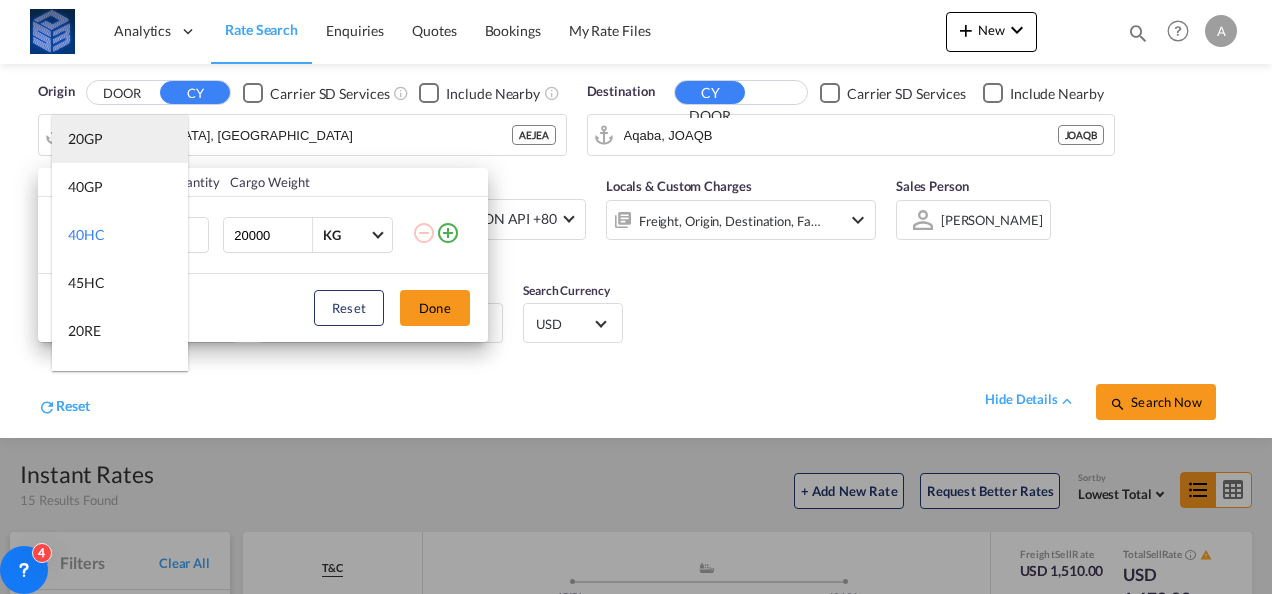click on "20GP" at bounding box center [120, 139] 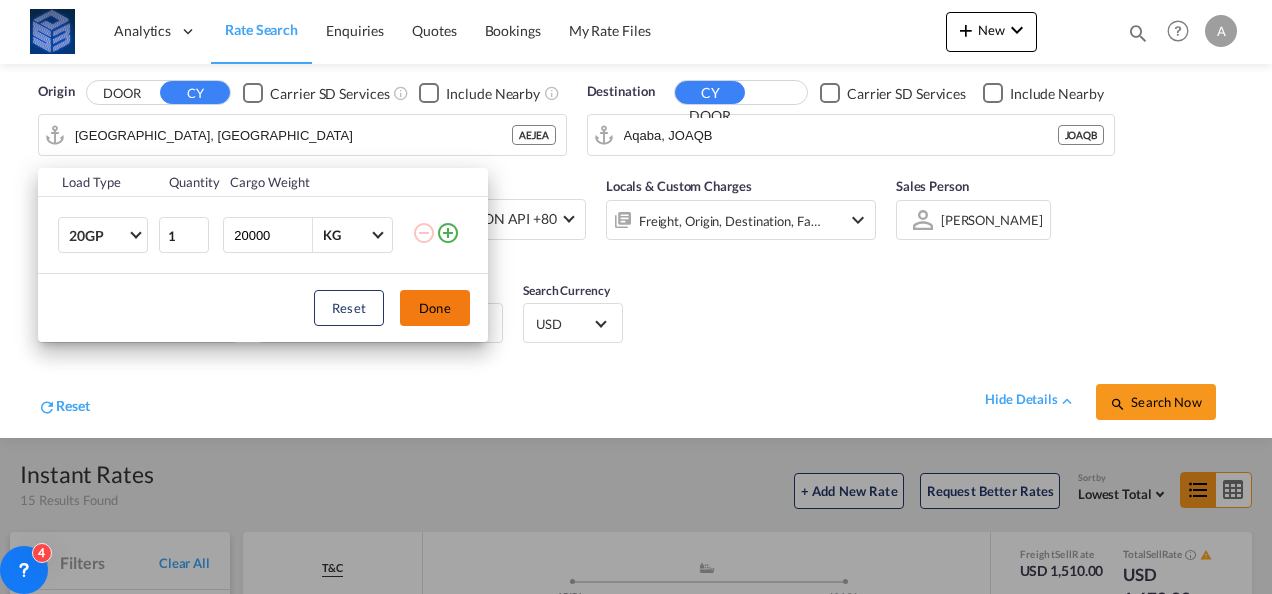 click on "Done" at bounding box center [435, 308] 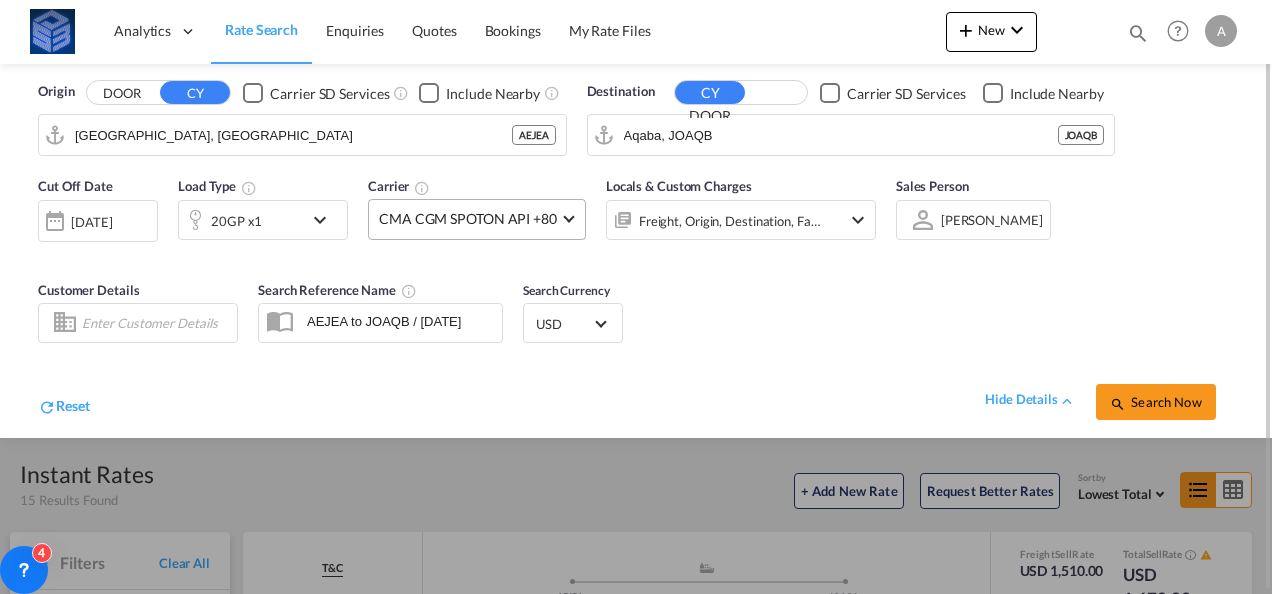 click on "CMA CGM SPOTON API +80" at bounding box center [477, 219] 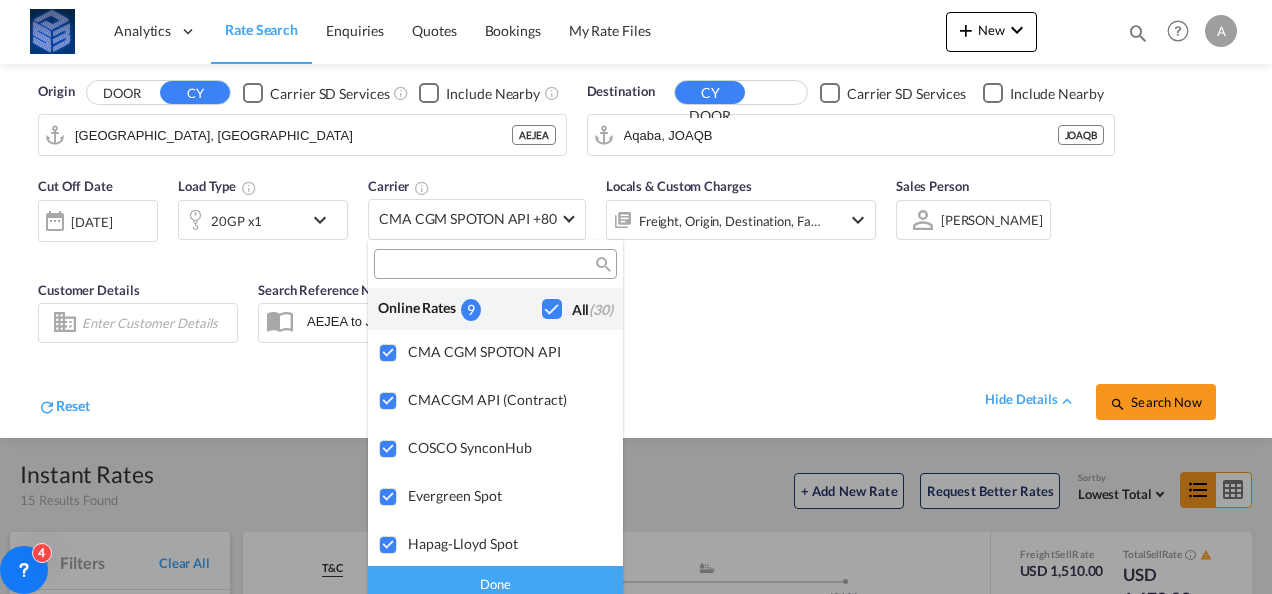 click at bounding box center [636, 297] 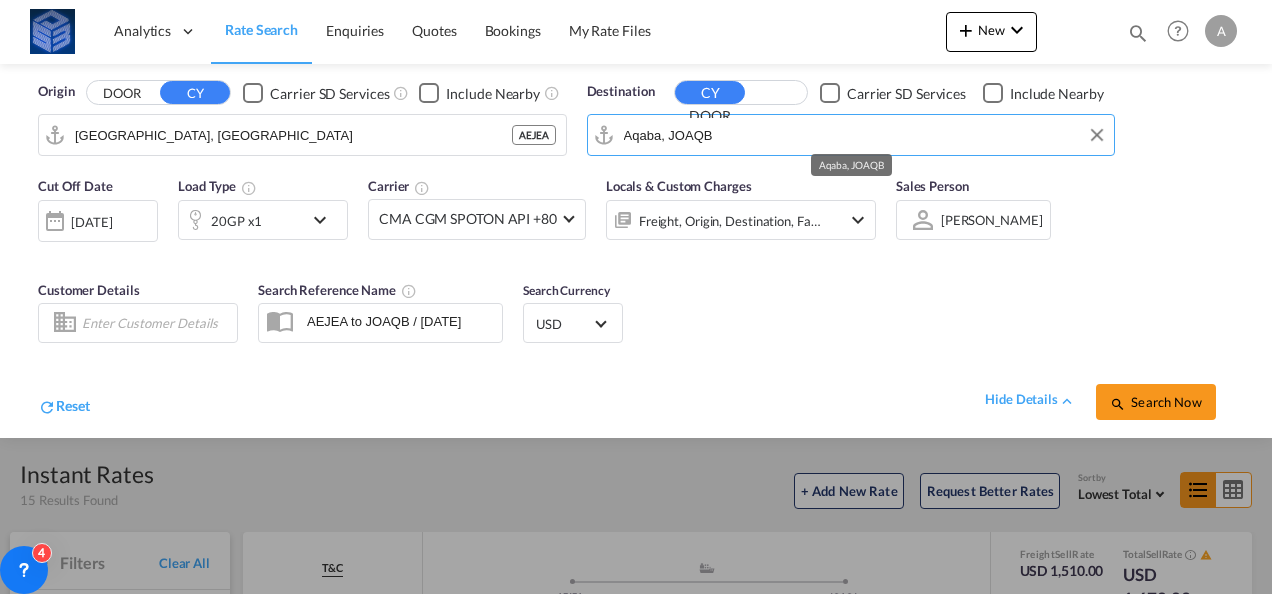 click on "Aqaba, JOAQB" at bounding box center (864, 135) 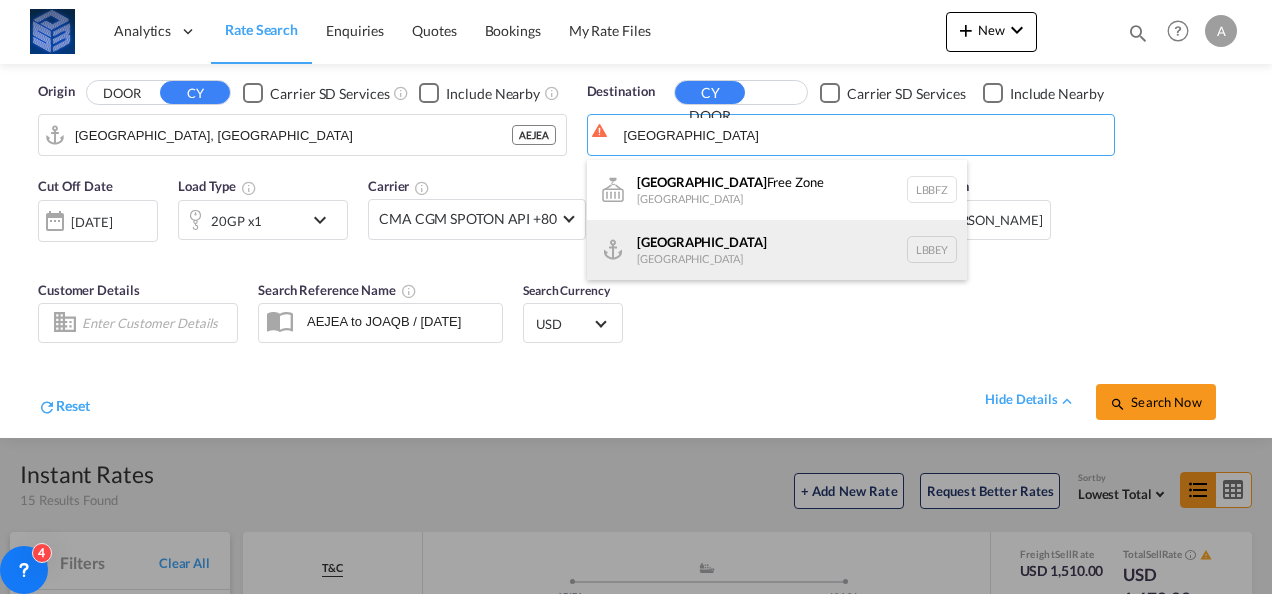 click on "Beirut
[GEOGRAPHIC_DATA]
LBBEY" at bounding box center [777, 250] 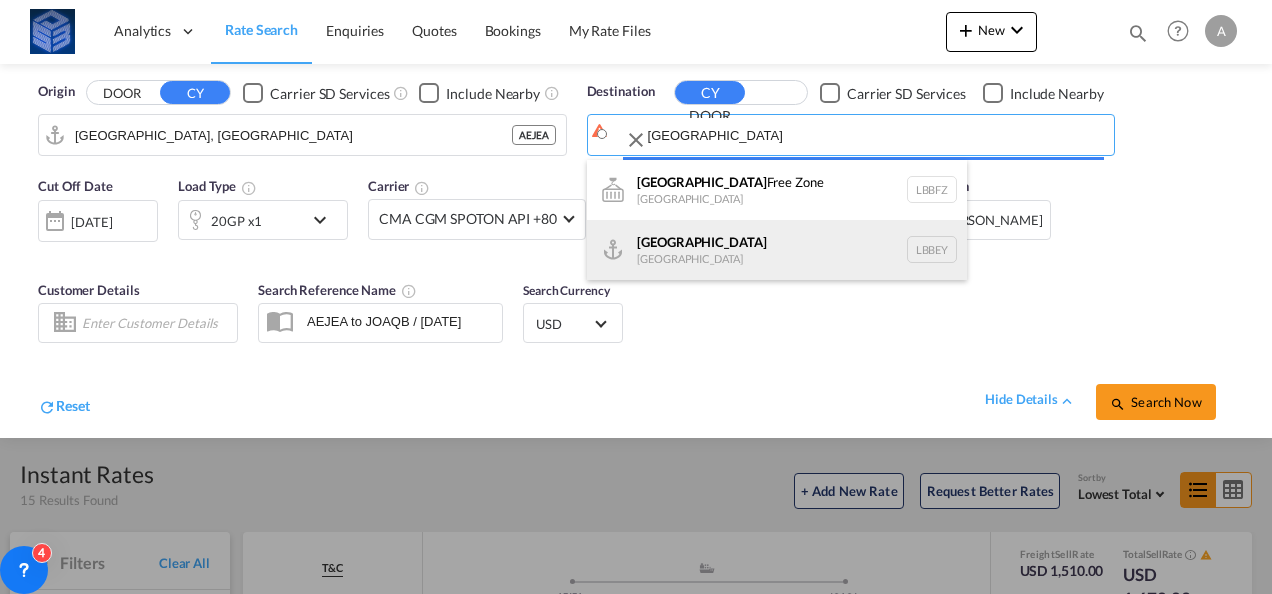 type on "[GEOGRAPHIC_DATA], LBBEY" 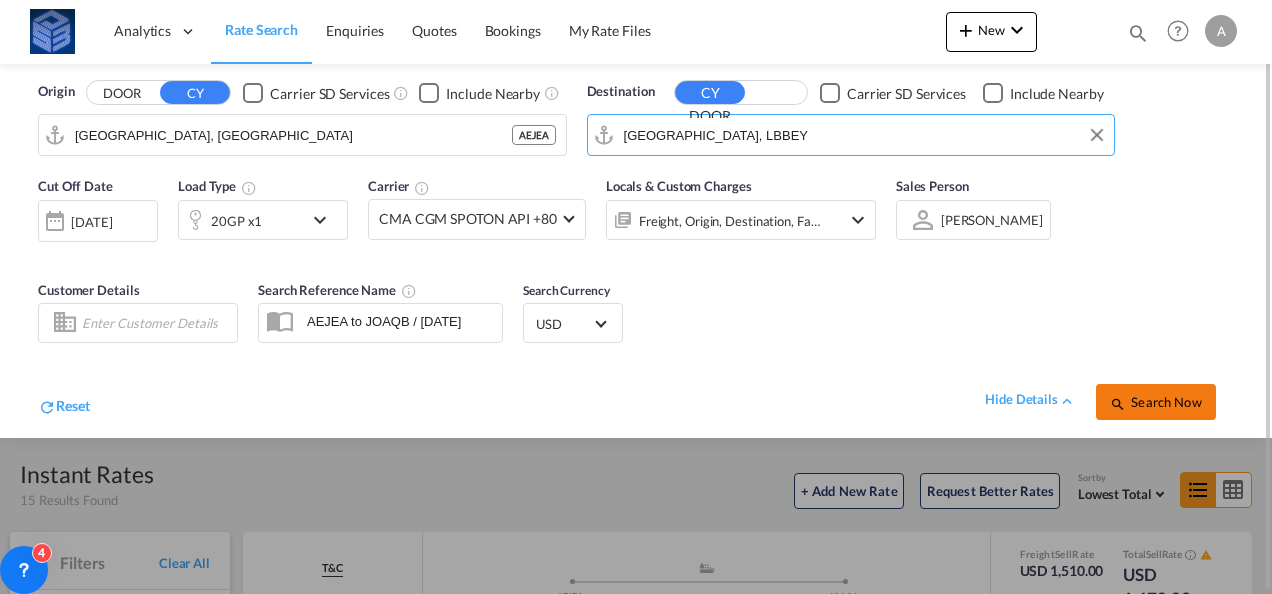 click on "Search Now" at bounding box center [1155, 402] 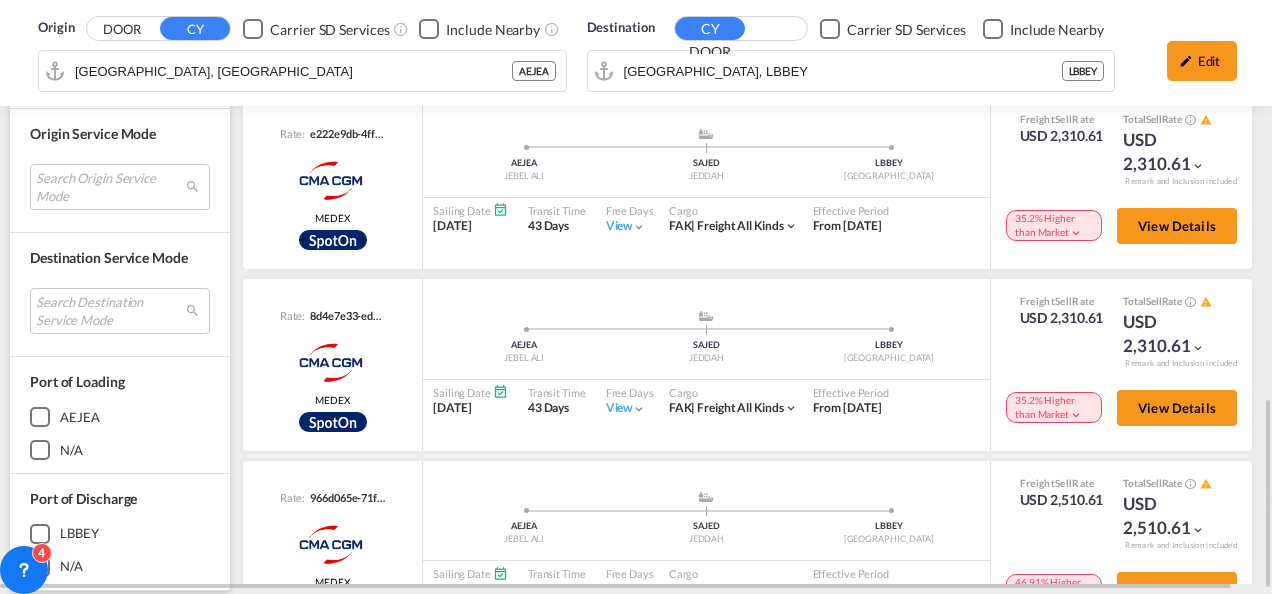 scroll, scrollTop: 1266, scrollLeft: 0, axis: vertical 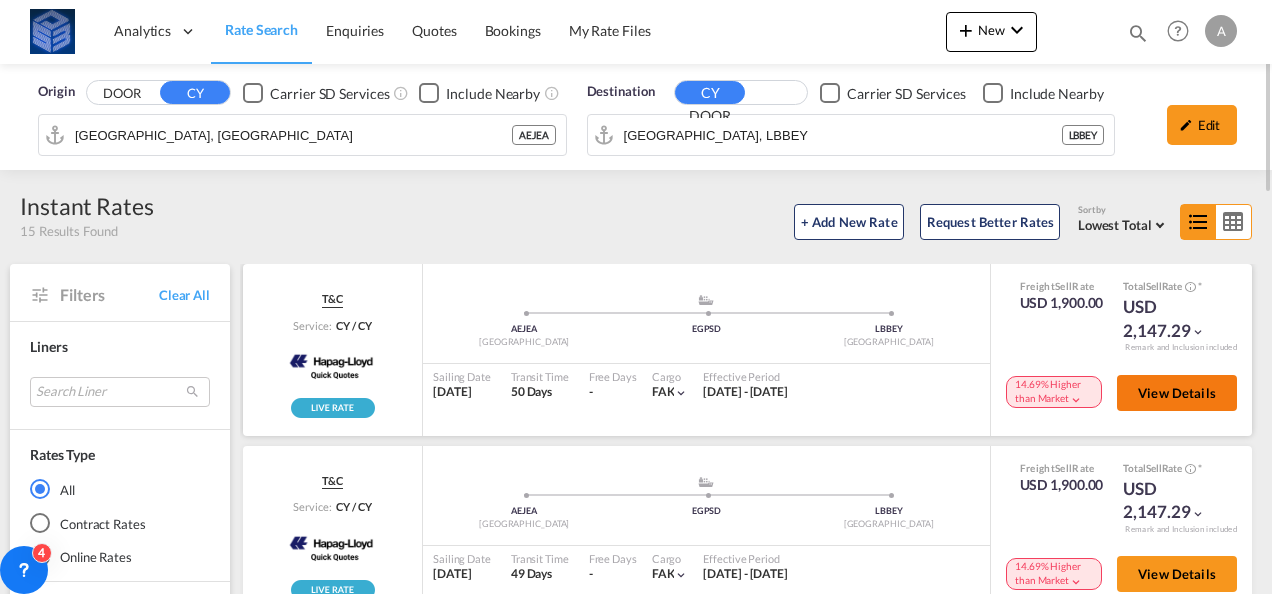 click on "View Details" at bounding box center [1177, 393] 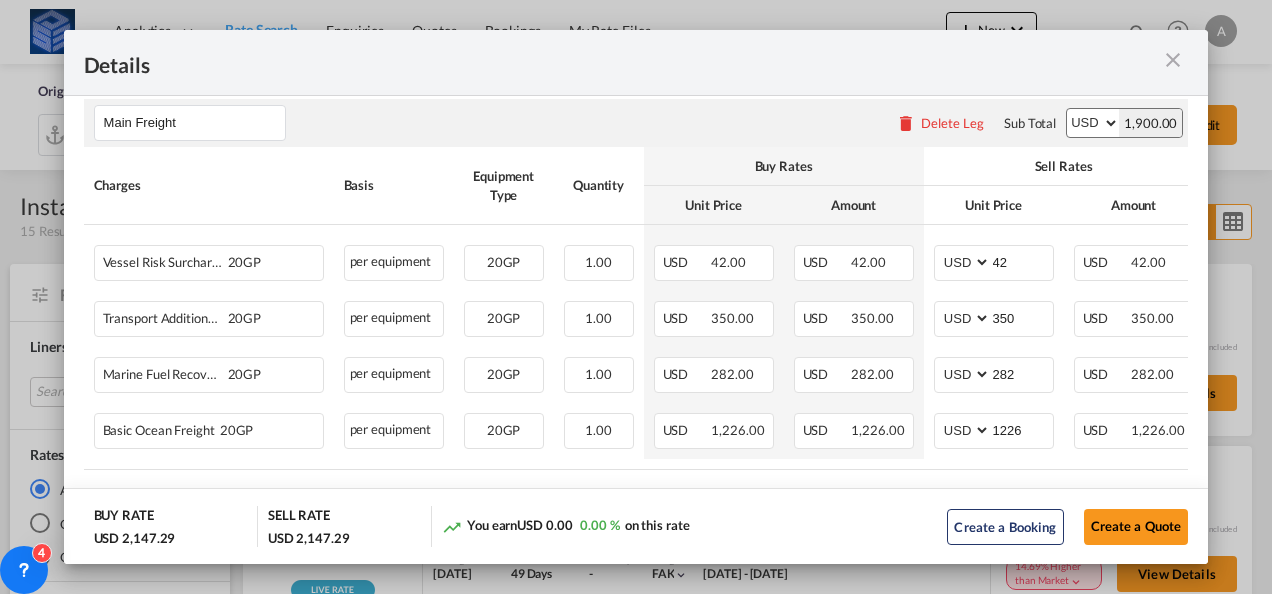 scroll, scrollTop: 245, scrollLeft: 0, axis: vertical 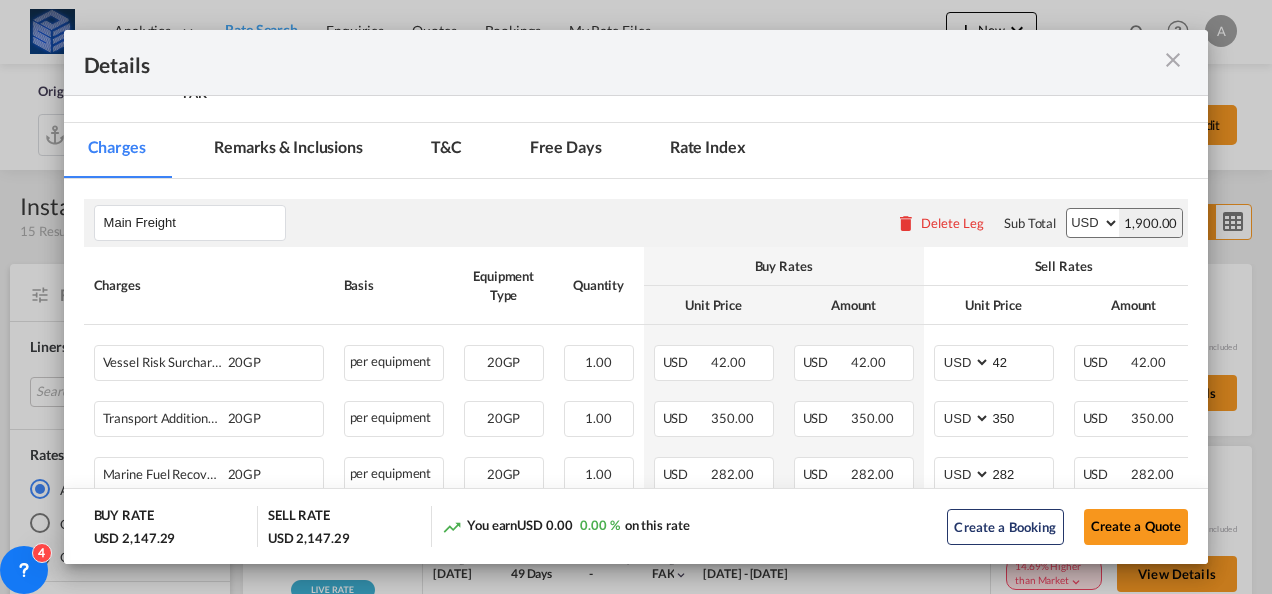 click at bounding box center [1173, 60] 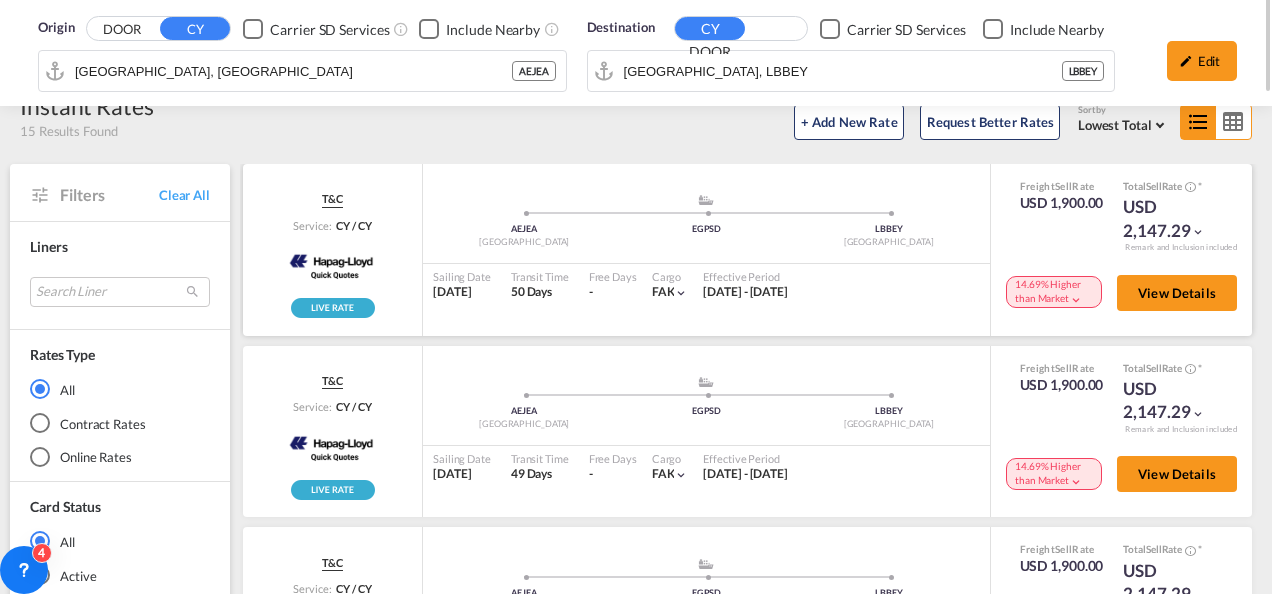 scroll, scrollTop: 0, scrollLeft: 0, axis: both 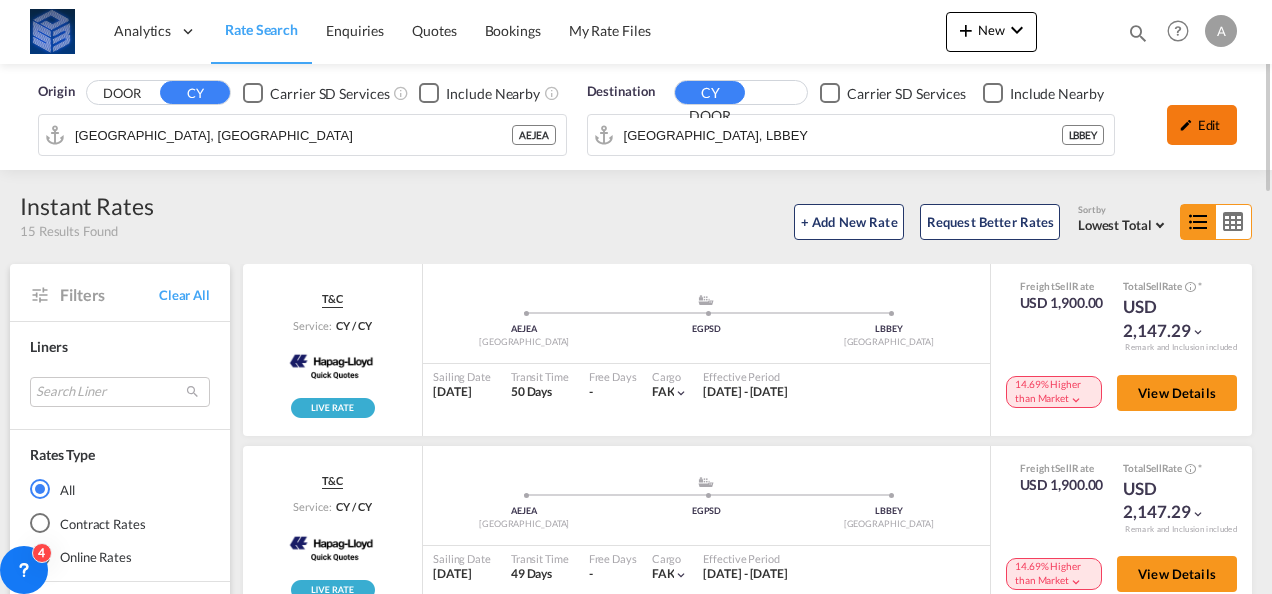 click at bounding box center (1186, 125) 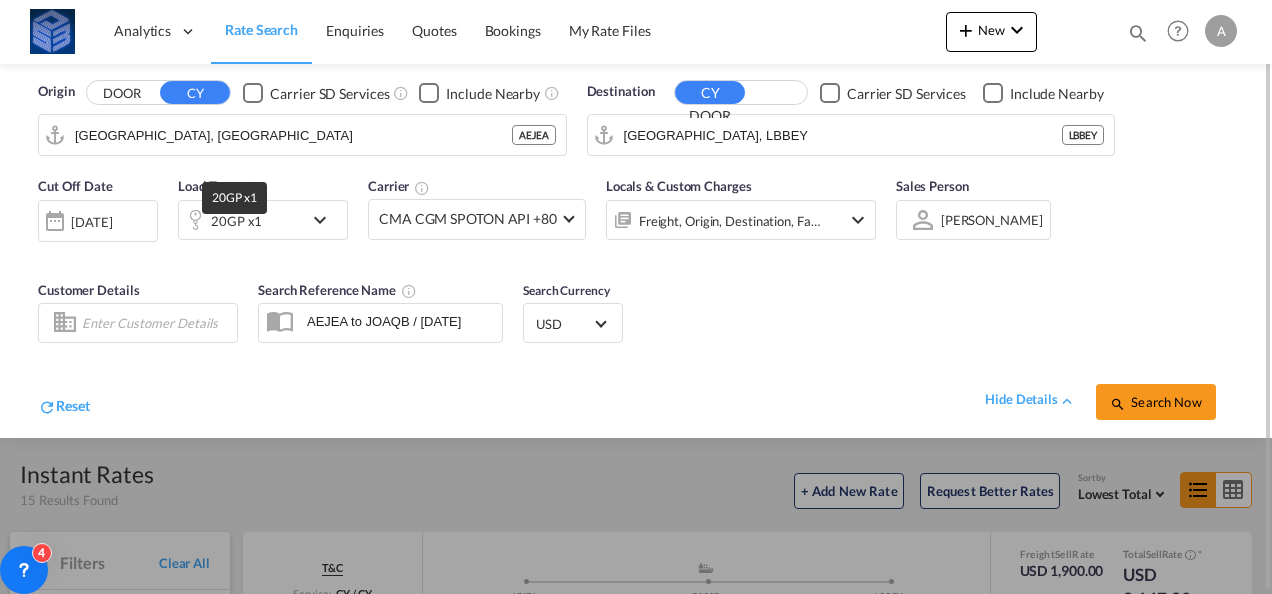 click on "20GP x1" at bounding box center [236, 221] 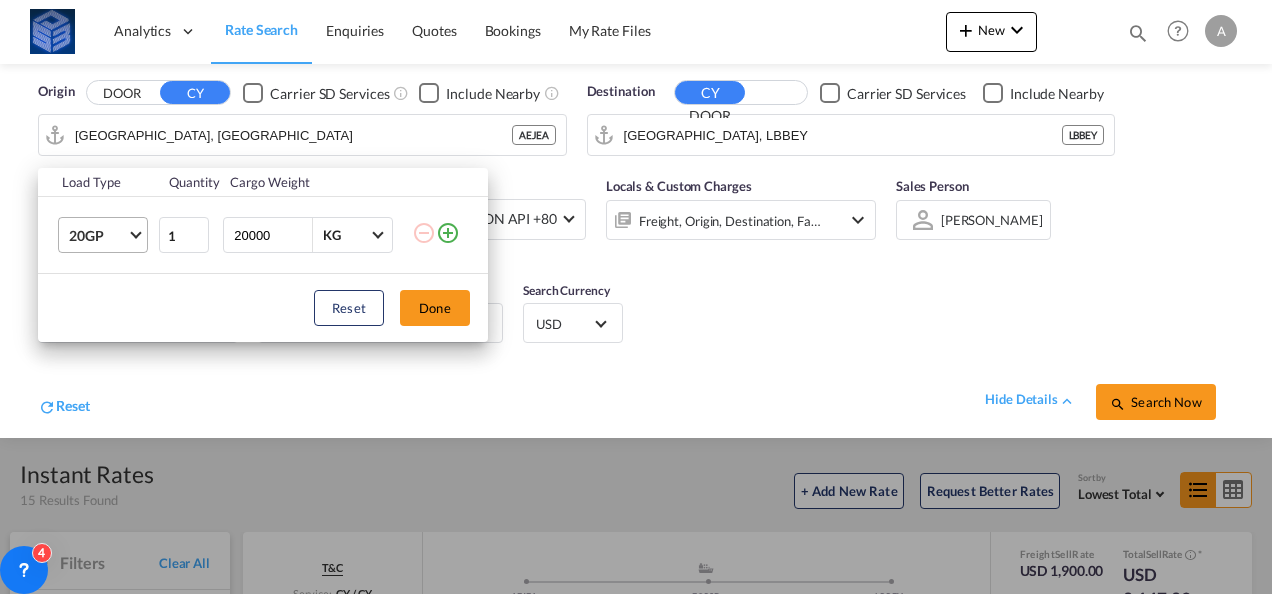 click on "20GP" at bounding box center [107, 235] 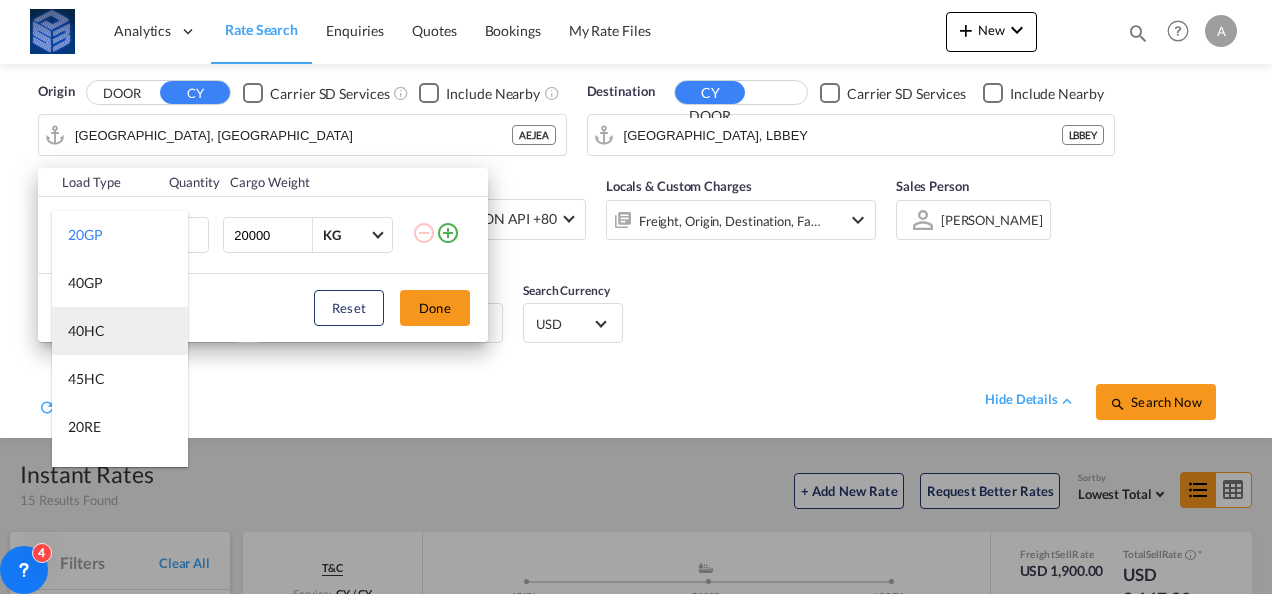click on "40HC" at bounding box center [86, 331] 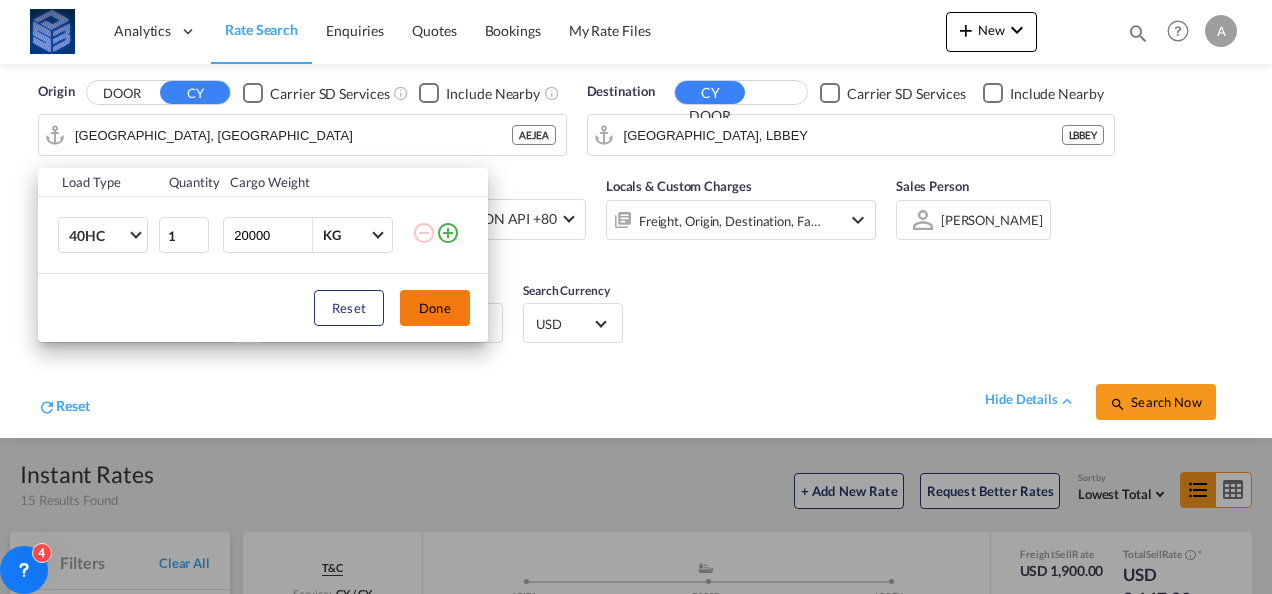 click on "Done" at bounding box center (435, 308) 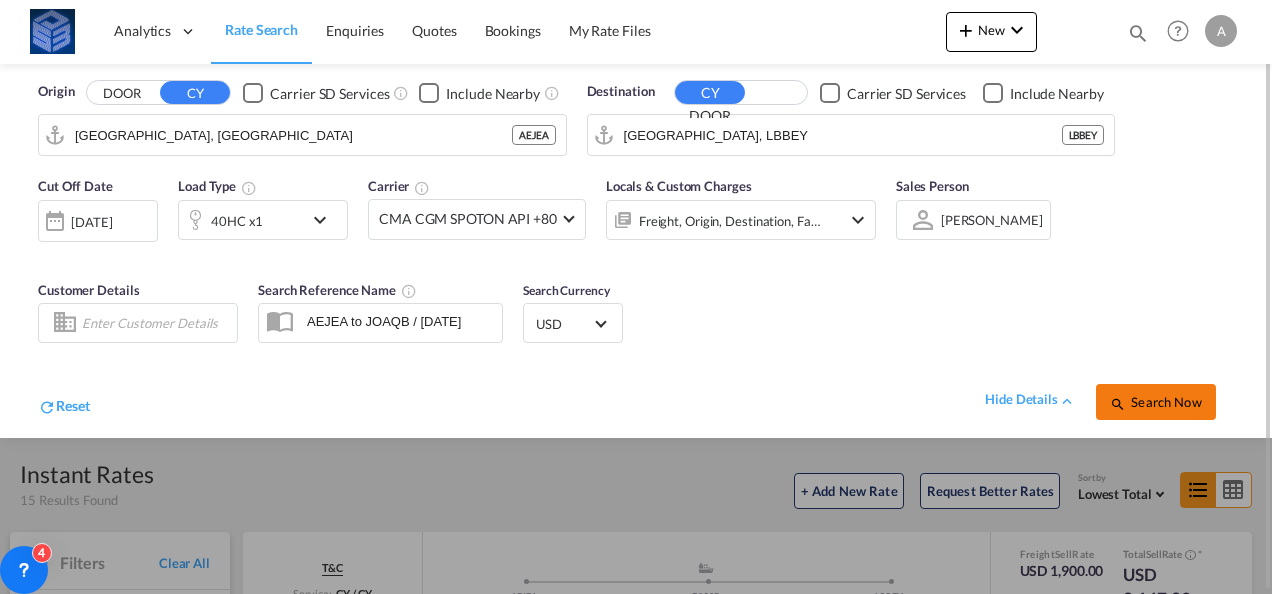 click at bounding box center [1118, 404] 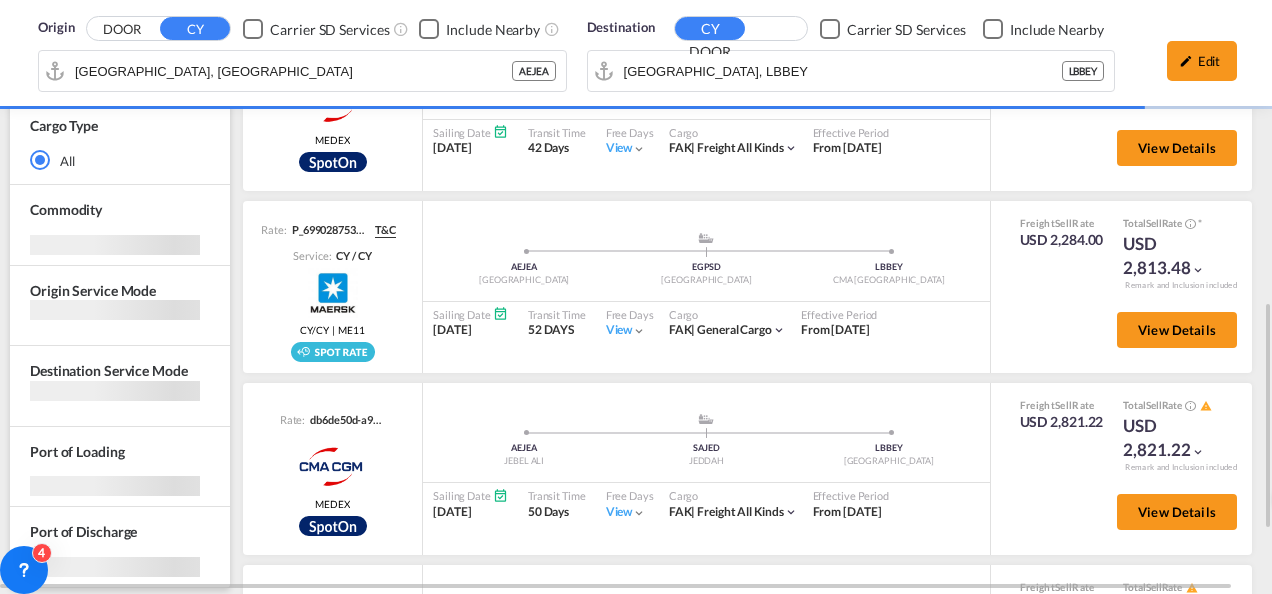 scroll, scrollTop: 958, scrollLeft: 0, axis: vertical 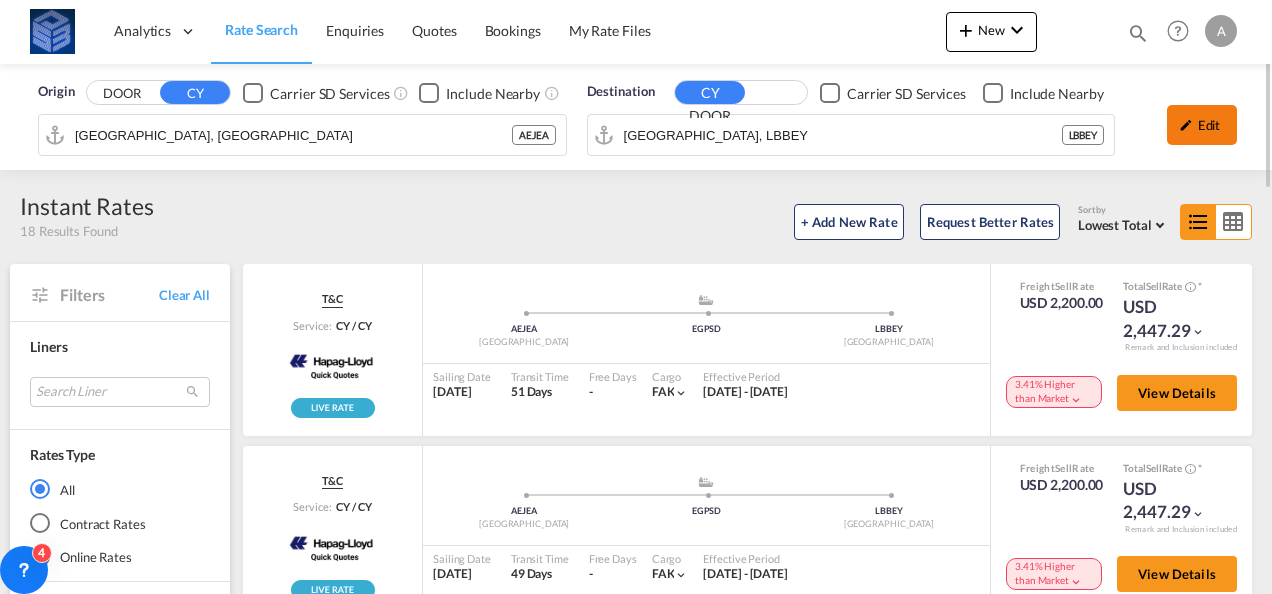 click on "Edit" at bounding box center (1202, 125) 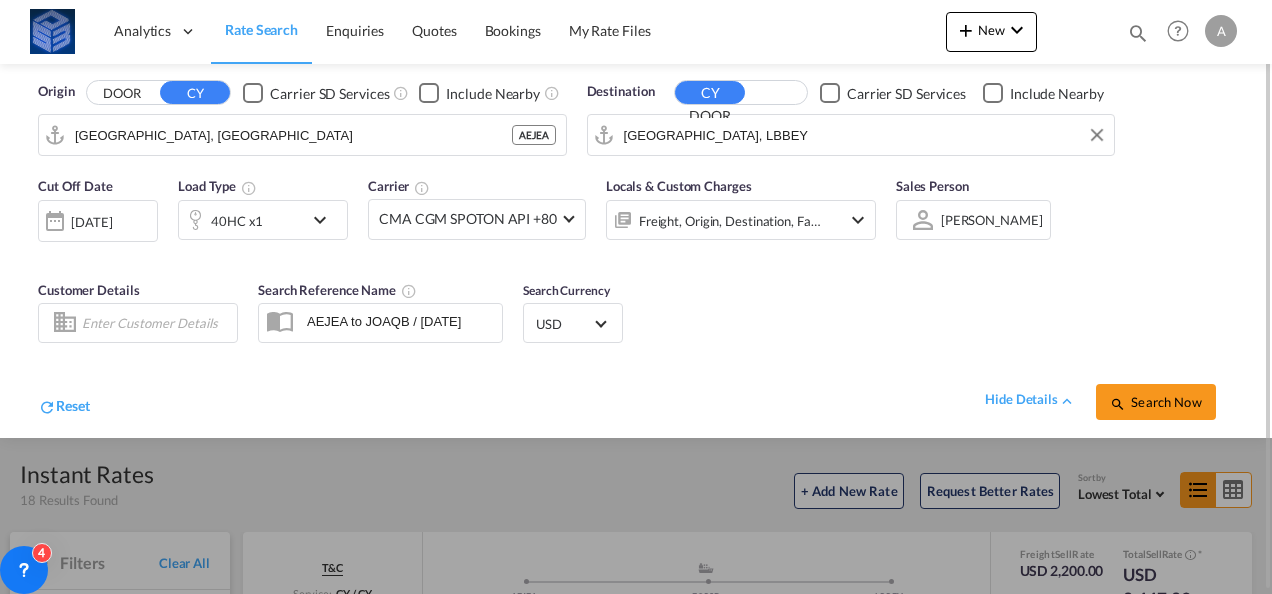 click on "[GEOGRAPHIC_DATA], LBBEY" at bounding box center (864, 135) 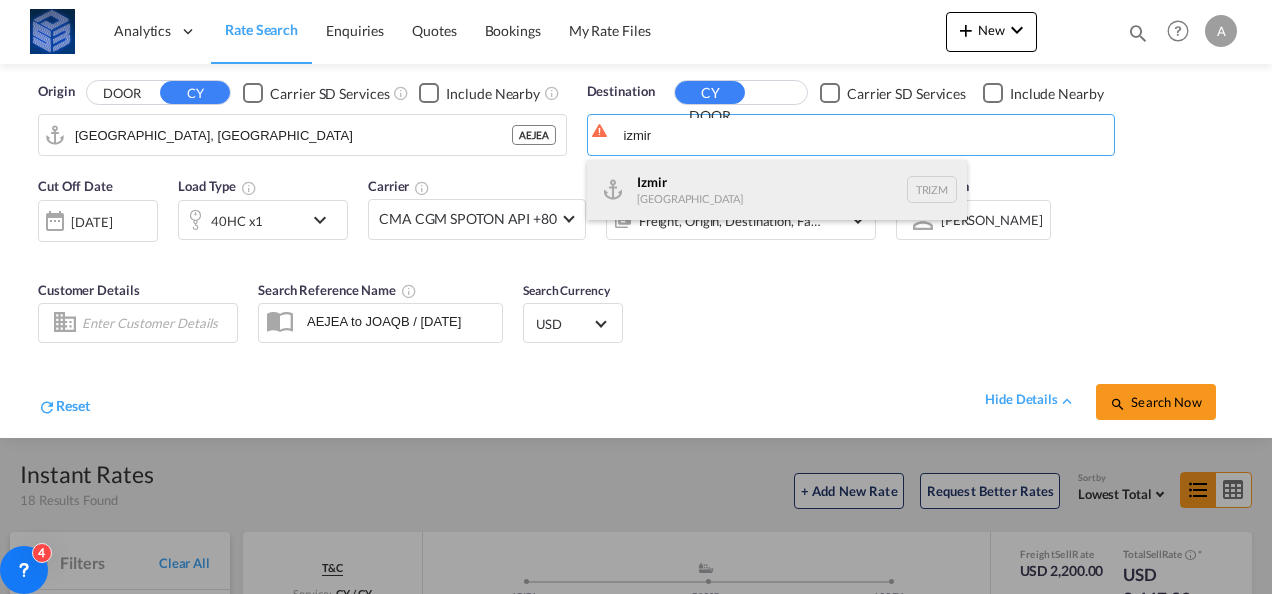 click on "Izmir
[GEOGRAPHIC_DATA]
TRIZM" at bounding box center [777, 190] 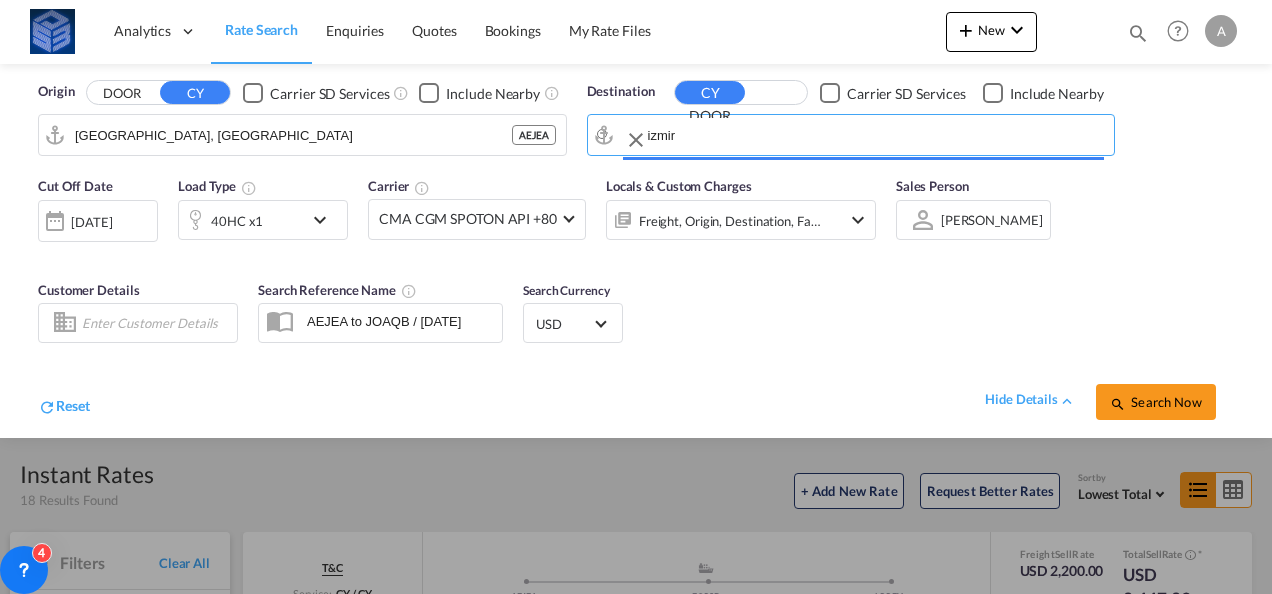 type on "Izmir, TRIZM" 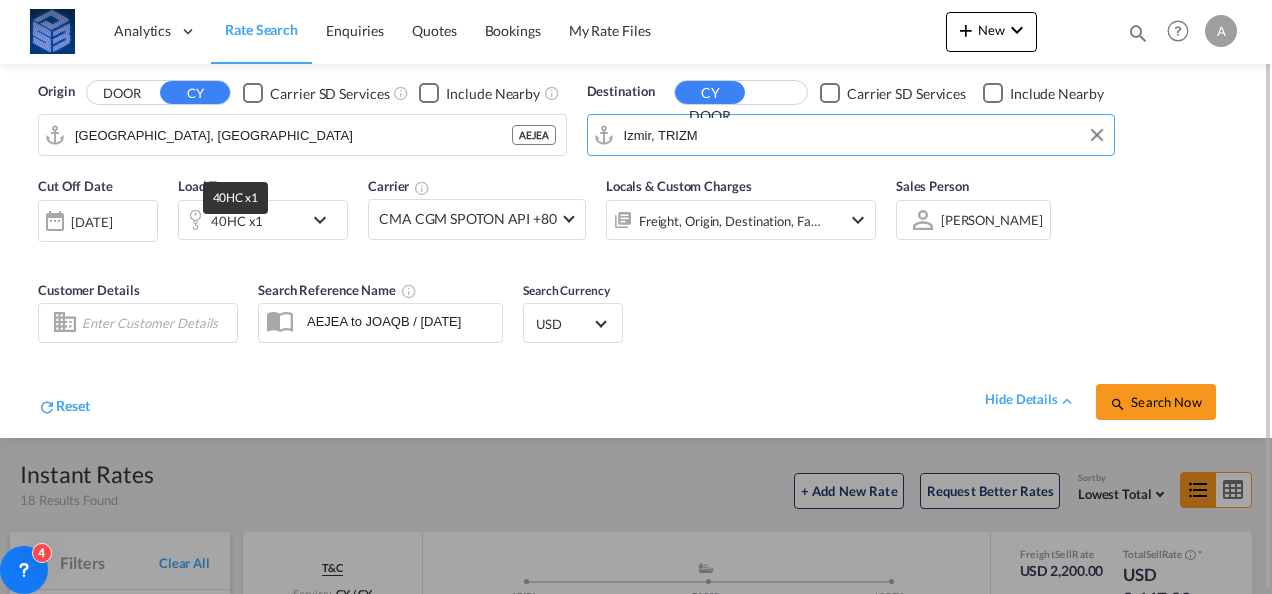 click on "40HC x1" at bounding box center (237, 221) 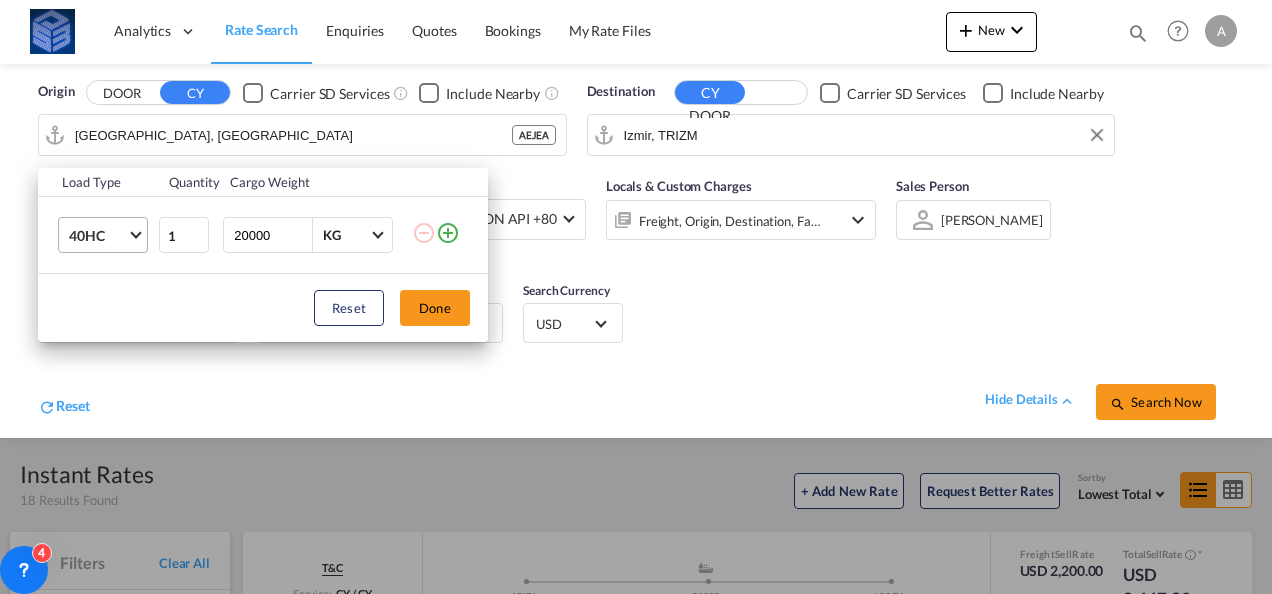 click at bounding box center (135, 233) 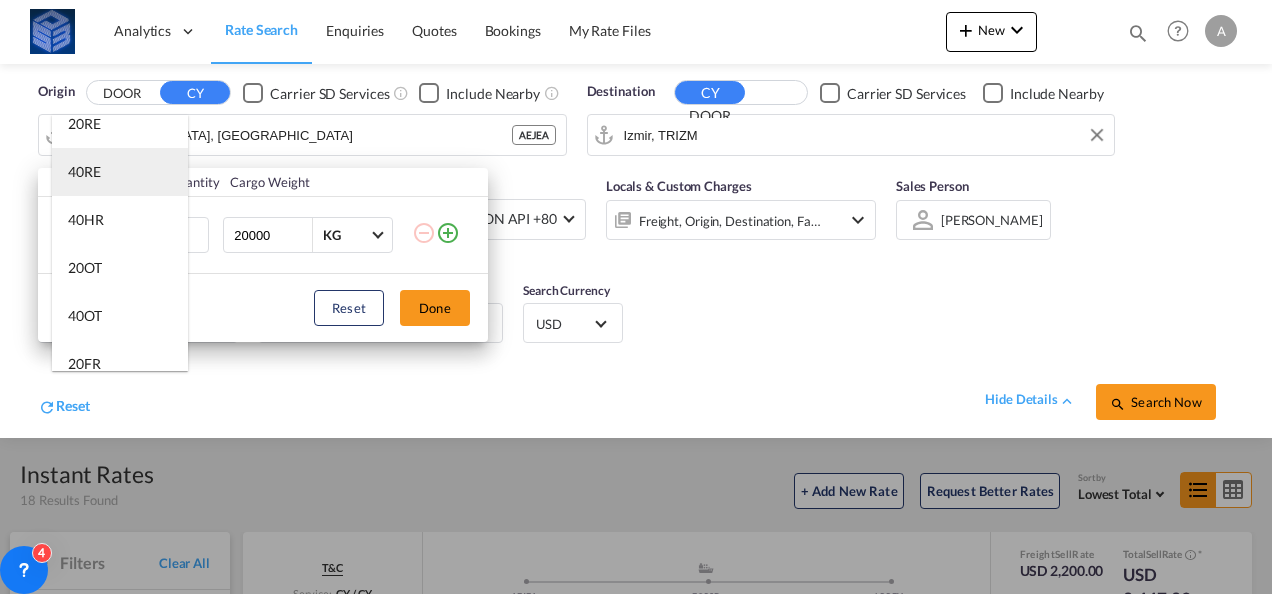 scroll, scrollTop: 300, scrollLeft: 0, axis: vertical 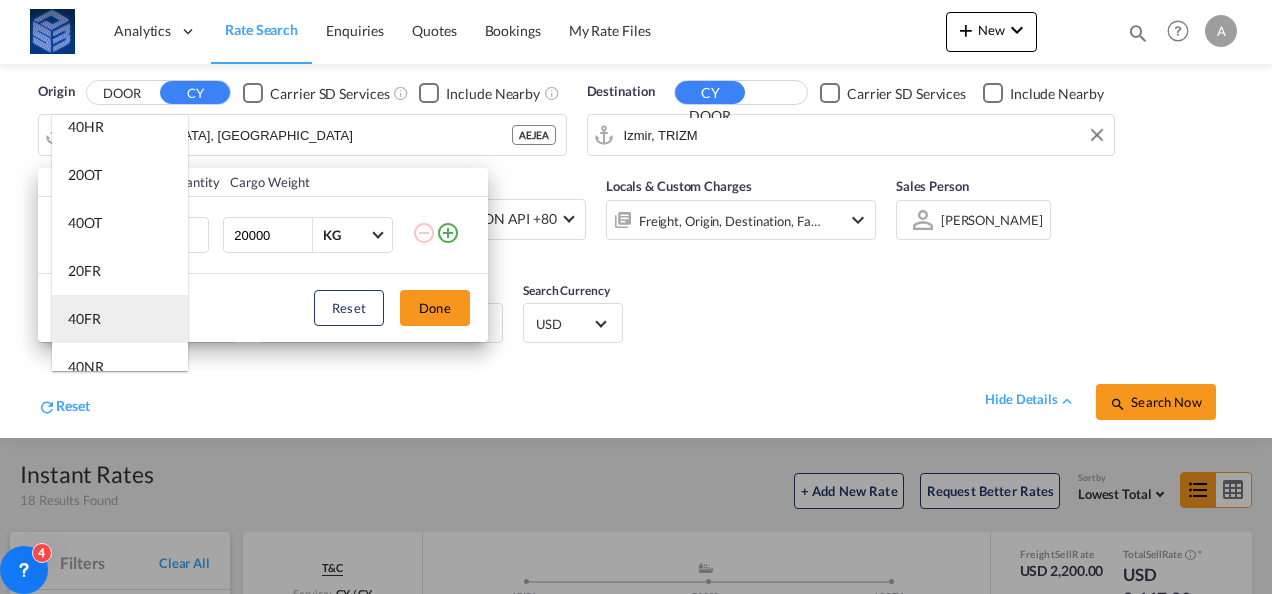 click on "40FR" at bounding box center (120, 319) 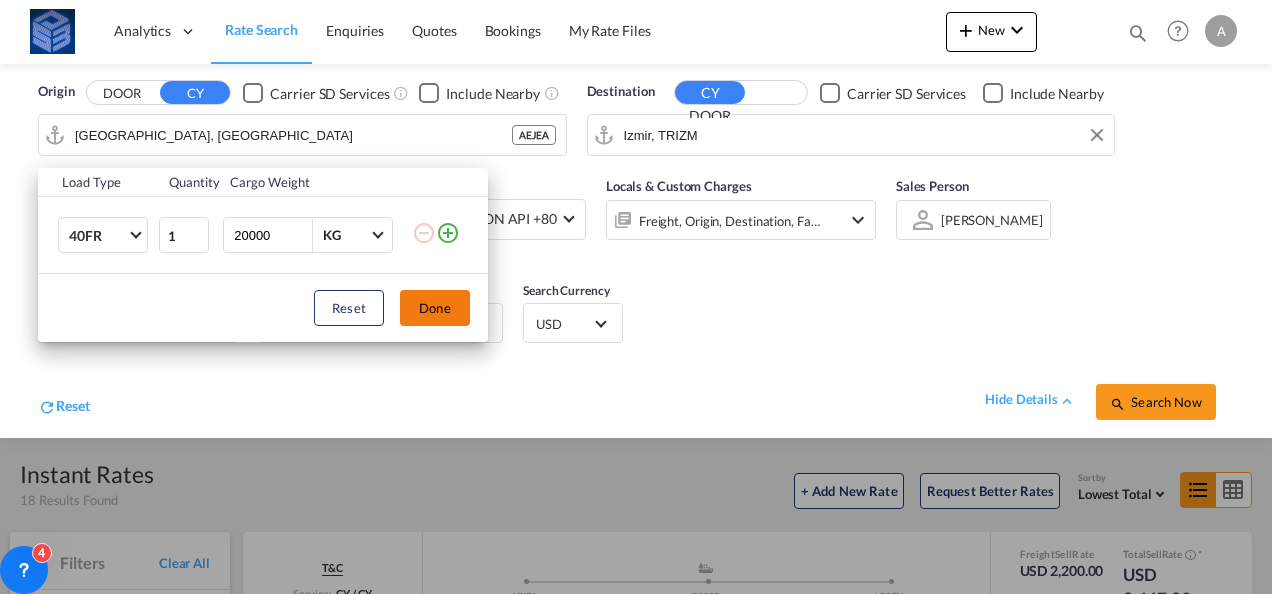 click on "Done" at bounding box center (435, 308) 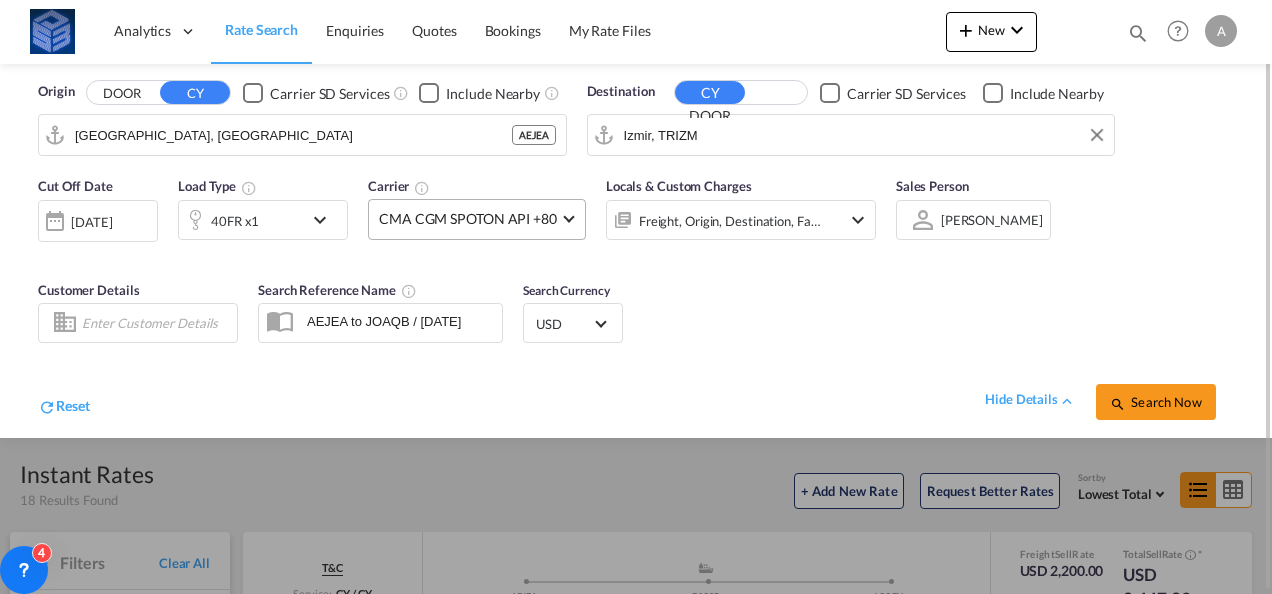 click on "CMA CGM SPOTON API +80" at bounding box center (468, 219) 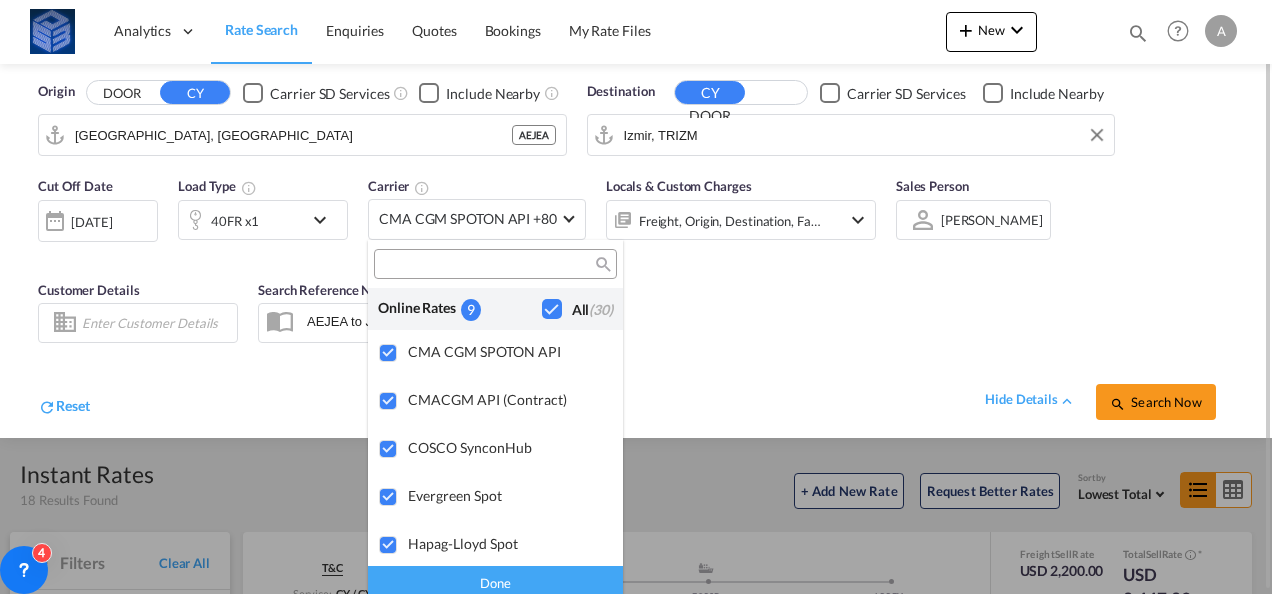 click on "Done" at bounding box center [495, 582] 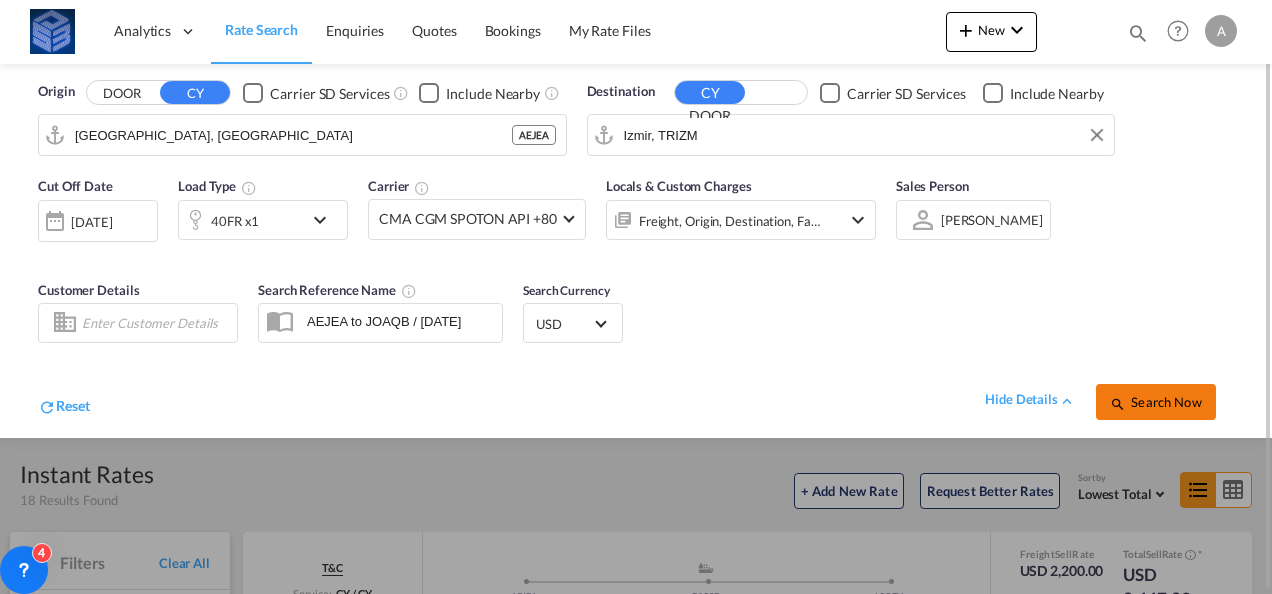 click on "Search Now" at bounding box center (1155, 402) 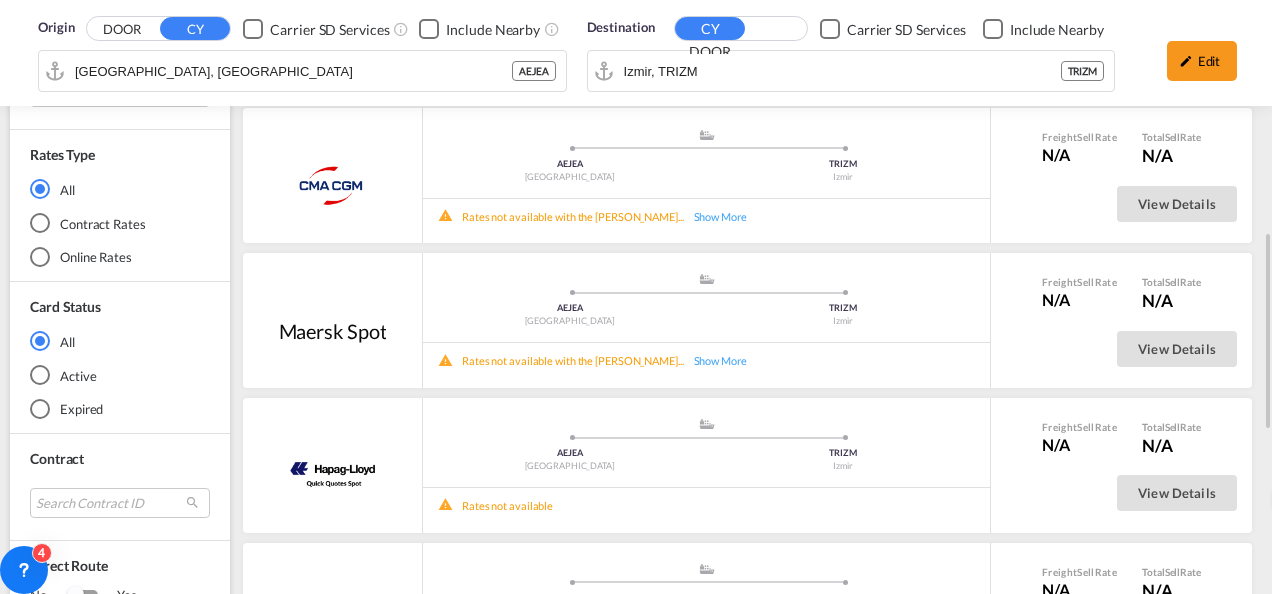 scroll, scrollTop: 400, scrollLeft: 0, axis: vertical 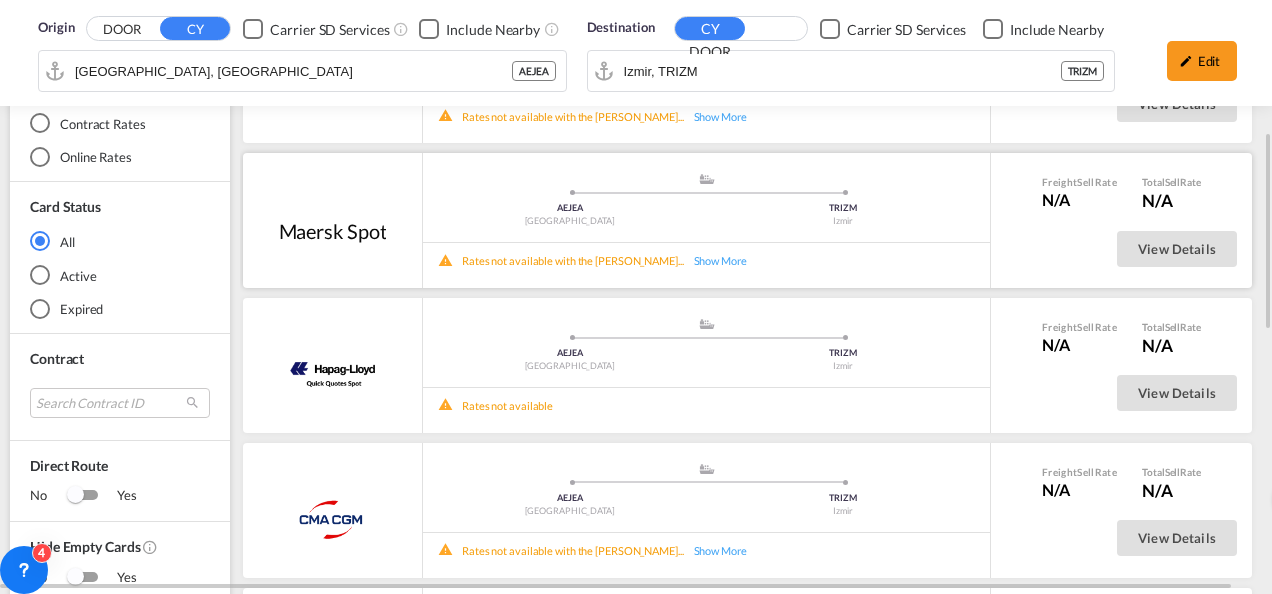 click on "Show More" at bounding box center [729, 260] 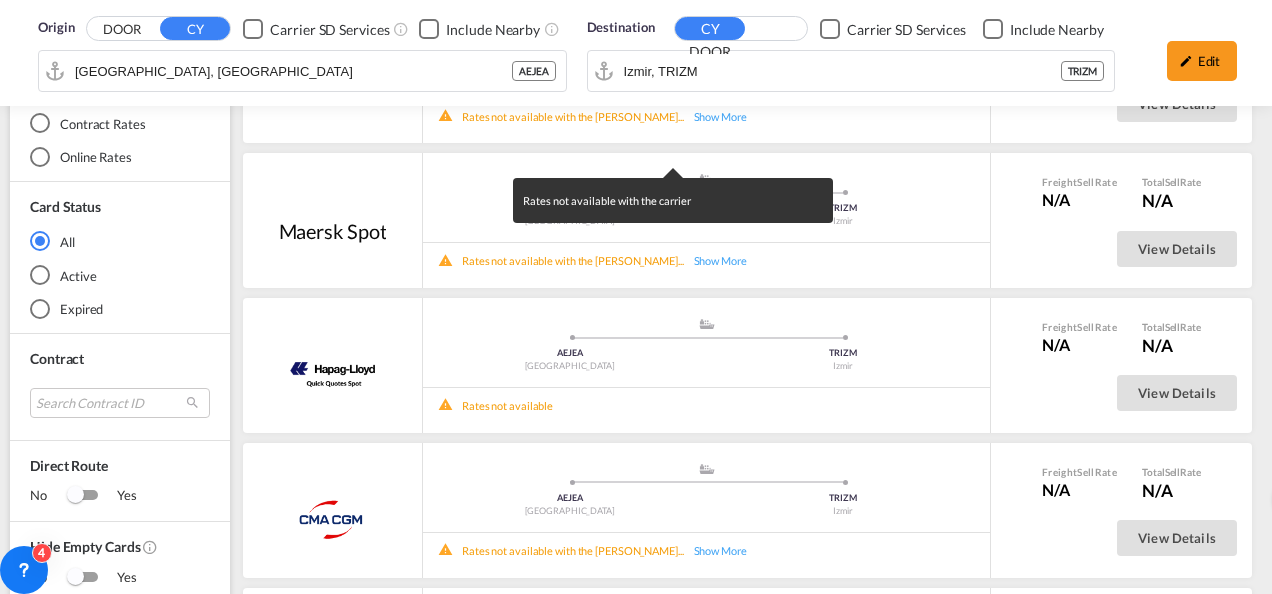 click on "Rates not available with the carrier" at bounding box center (636, 297) 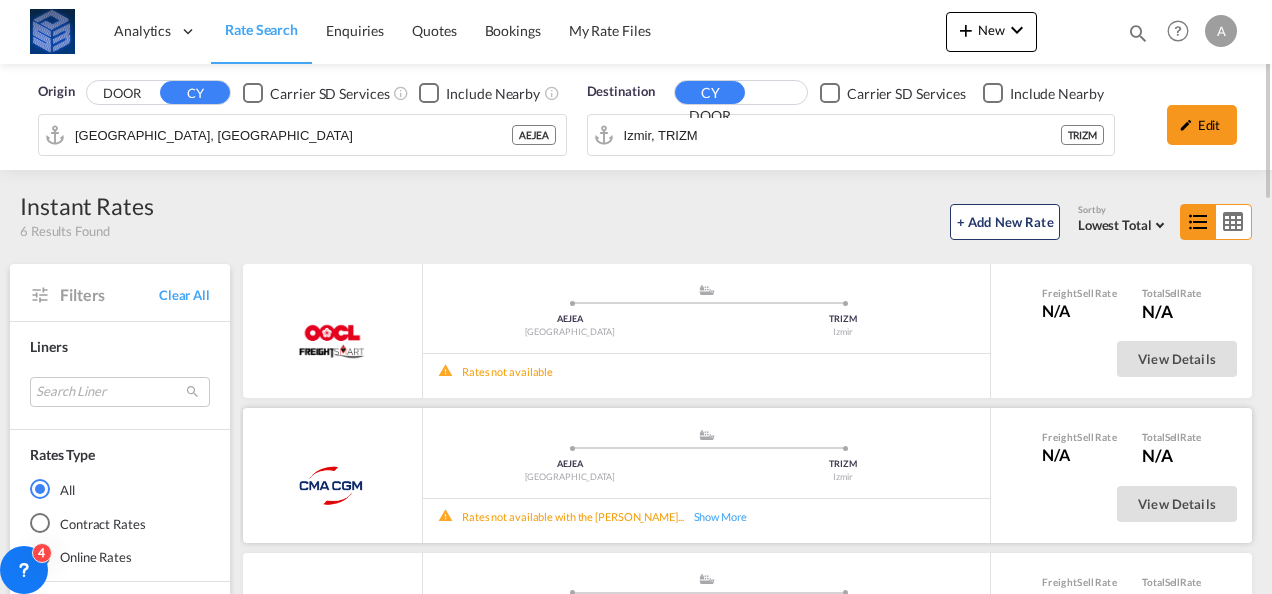 scroll, scrollTop: 400, scrollLeft: 0, axis: vertical 